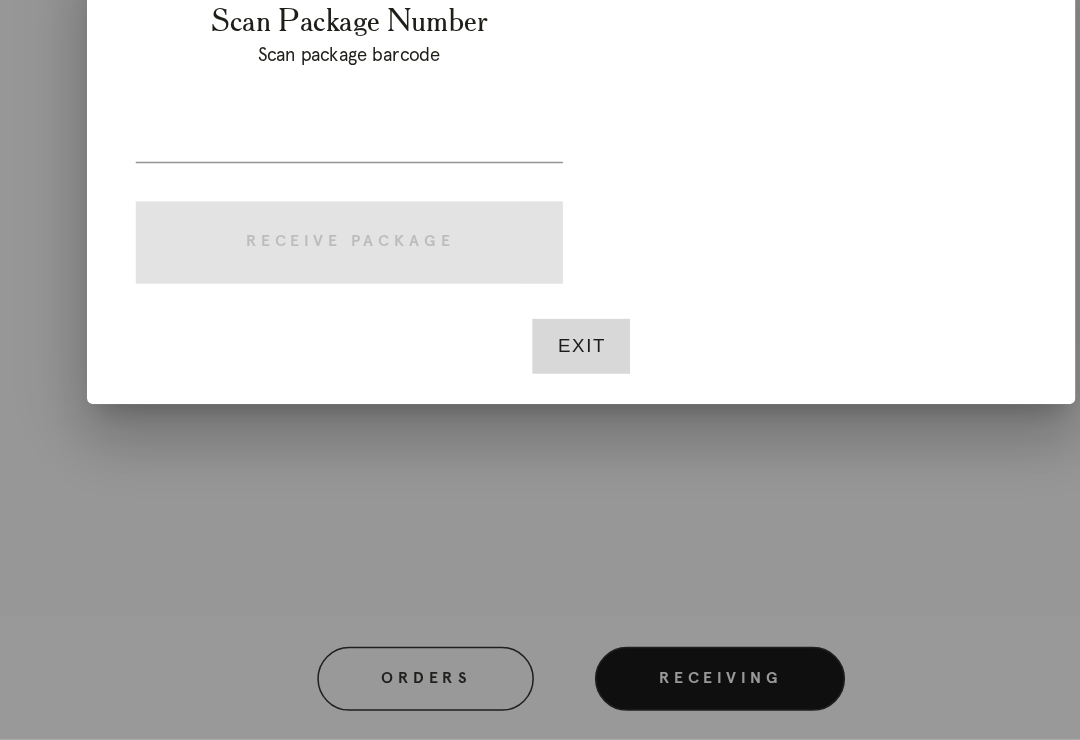 scroll, scrollTop: 286, scrollLeft: 159, axis: both 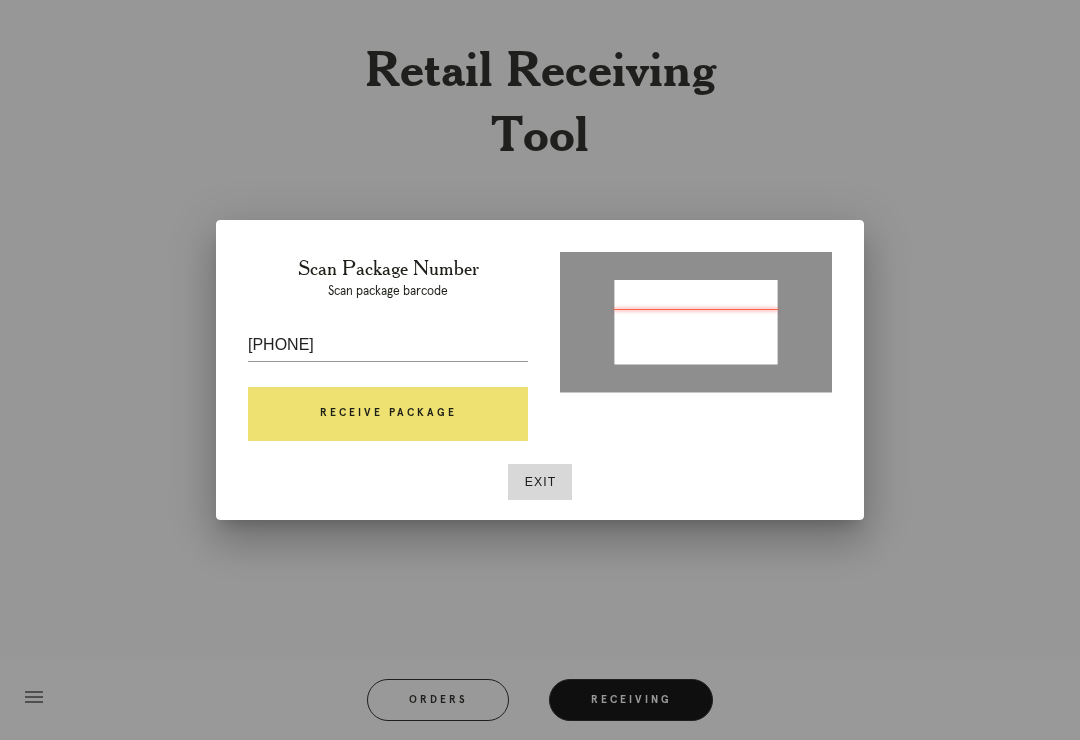 type on "P653388253059601" 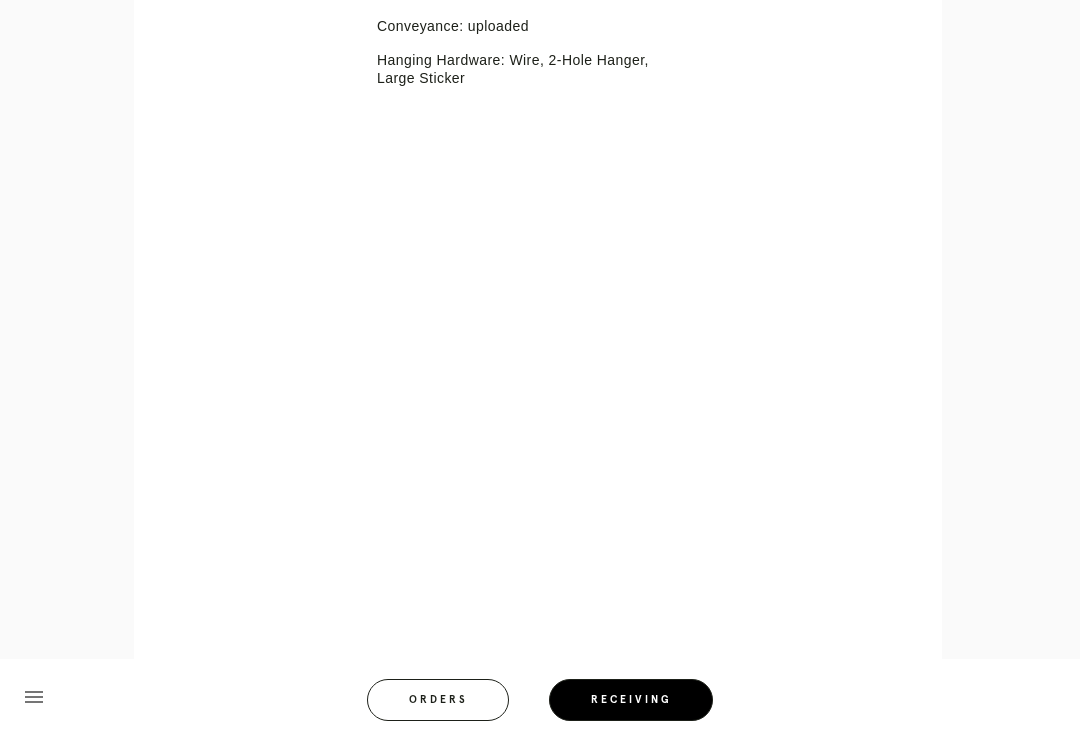 scroll, scrollTop: 2361, scrollLeft: 0, axis: vertical 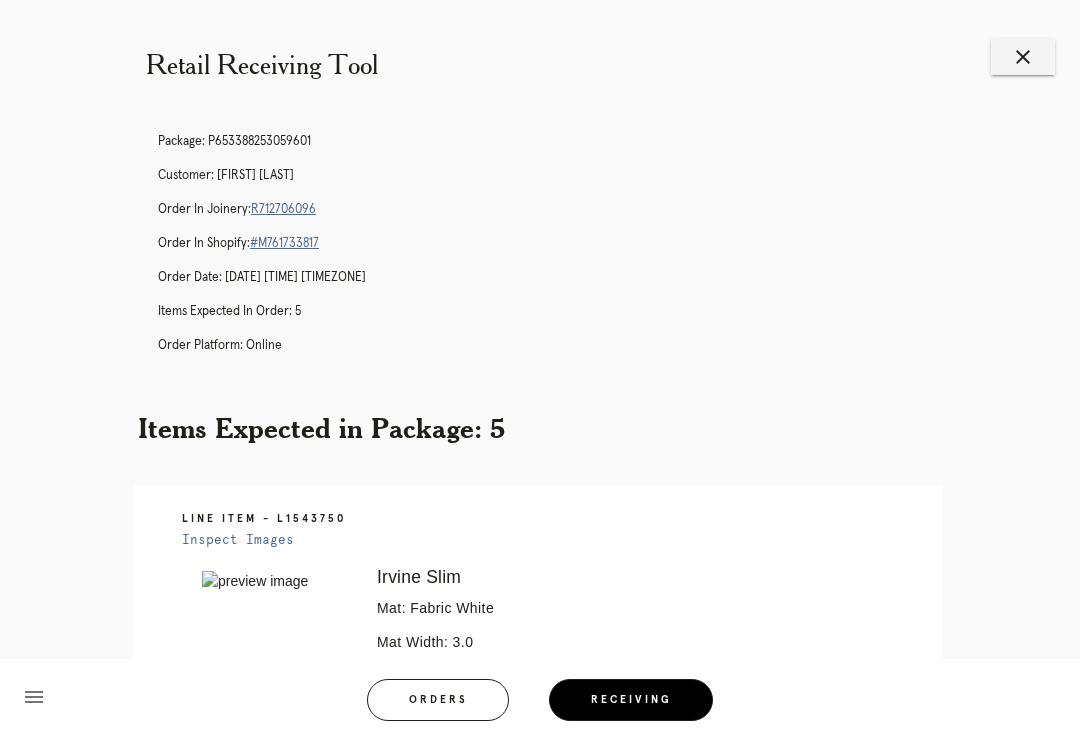 click on "menu
Orders
Receiving" at bounding box center [540, 699] 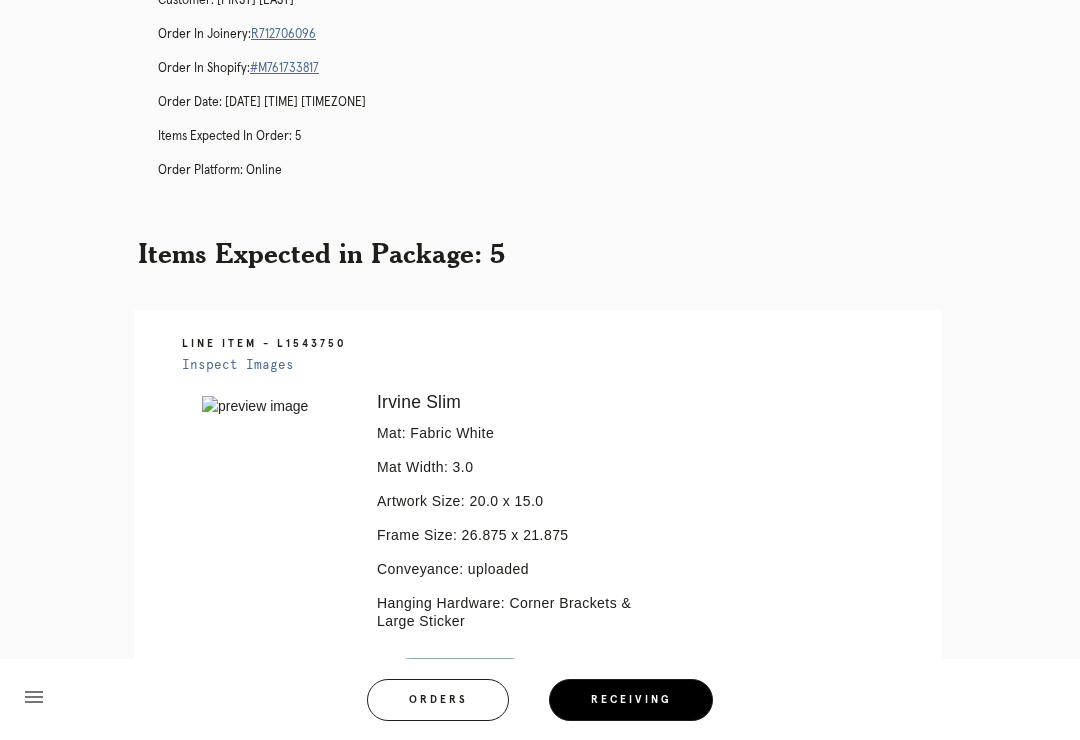 scroll, scrollTop: 463, scrollLeft: 0, axis: vertical 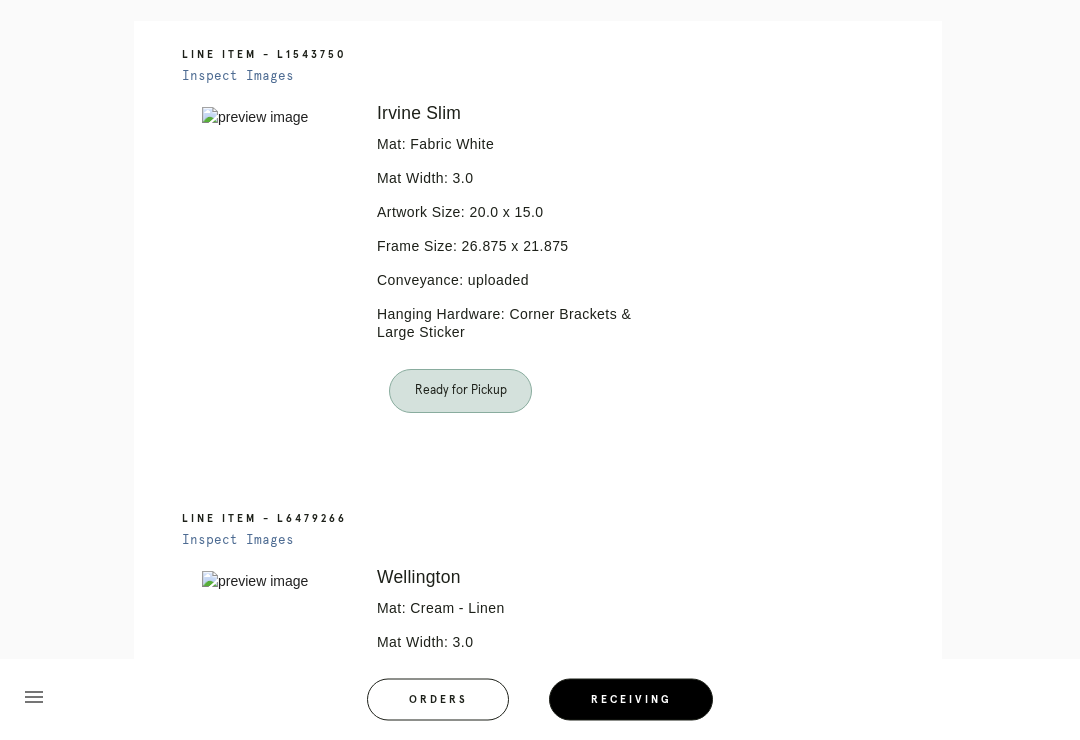 click on "Orders" at bounding box center [438, 700] 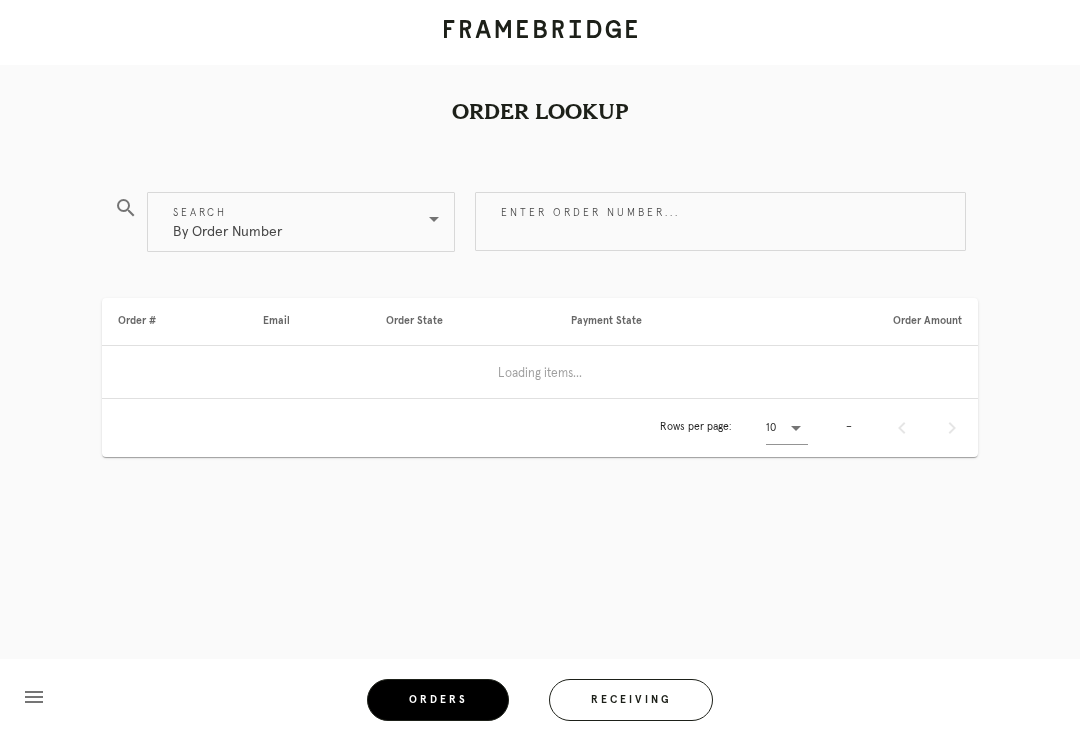 scroll, scrollTop: 0, scrollLeft: 0, axis: both 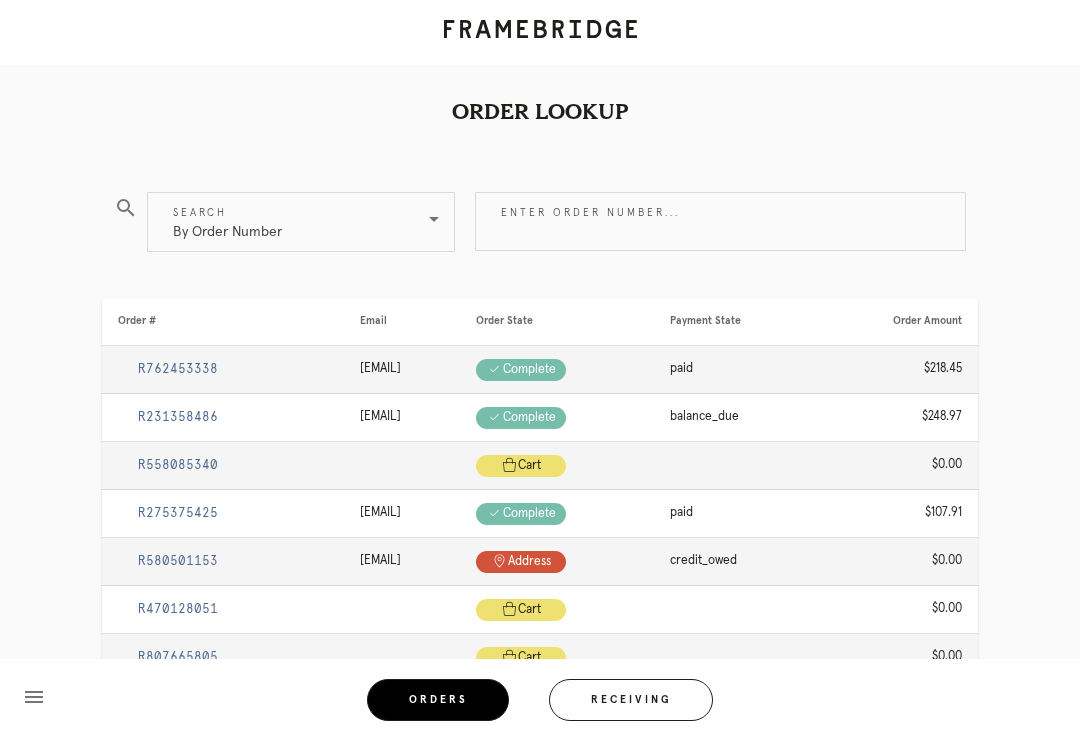click on "Receiving" at bounding box center [631, 700] 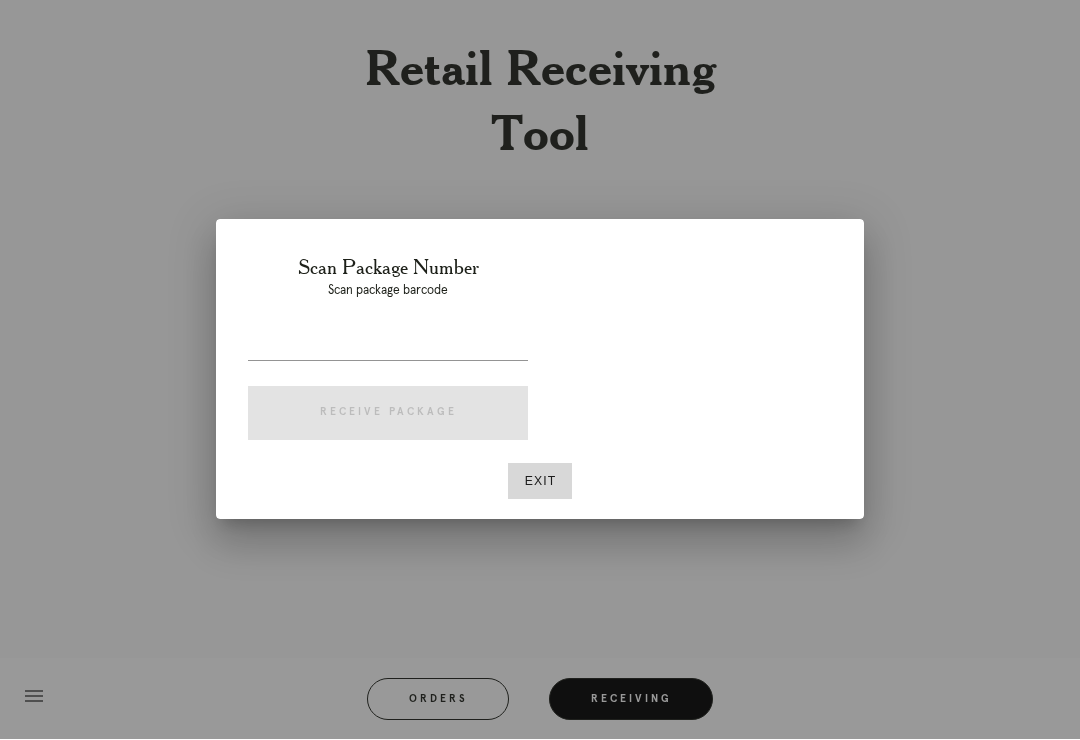 scroll, scrollTop: 31, scrollLeft: 0, axis: vertical 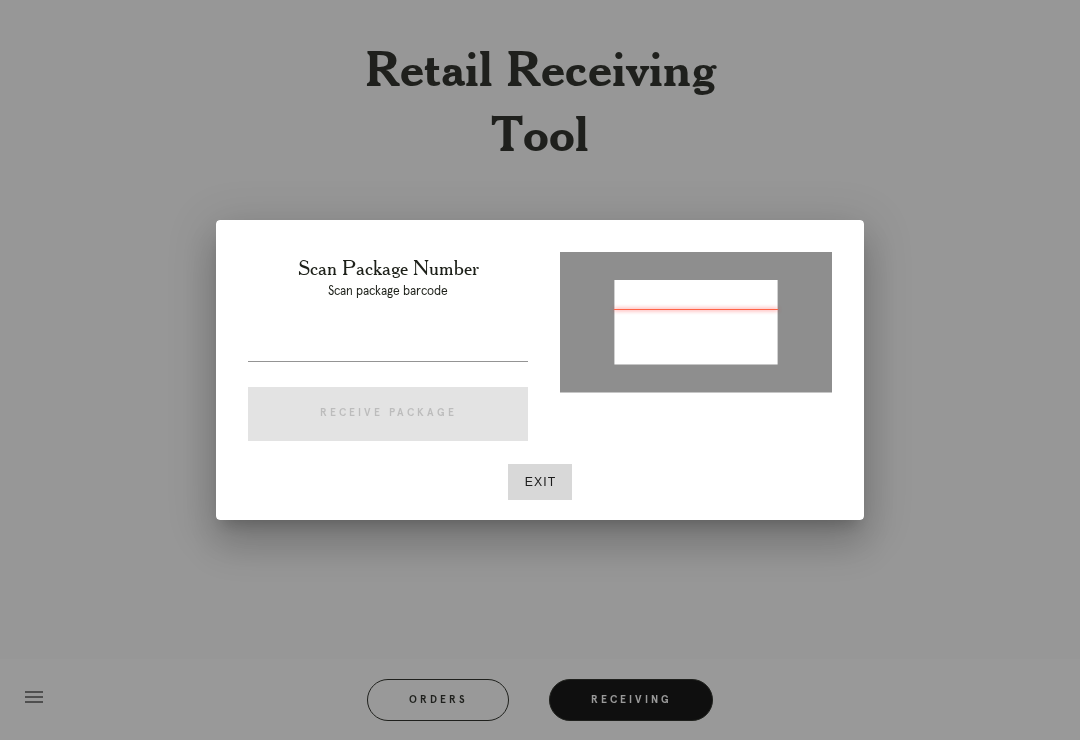 type on "P597561555272491" 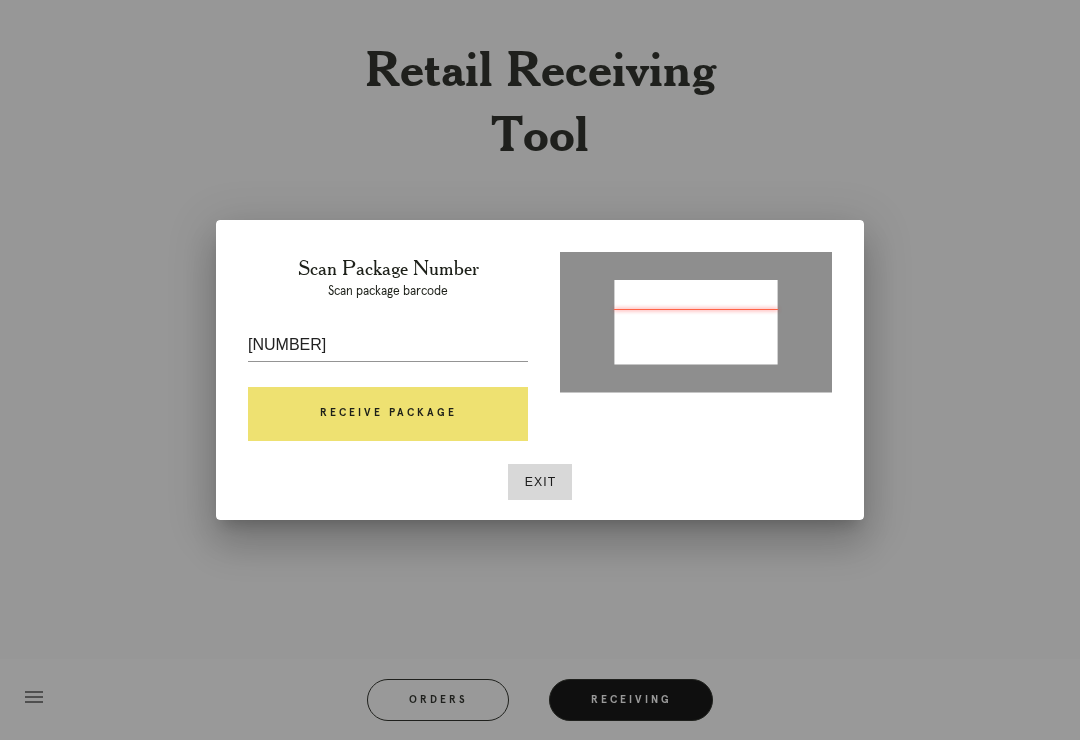 click on "Receive Package" at bounding box center (388, 414) 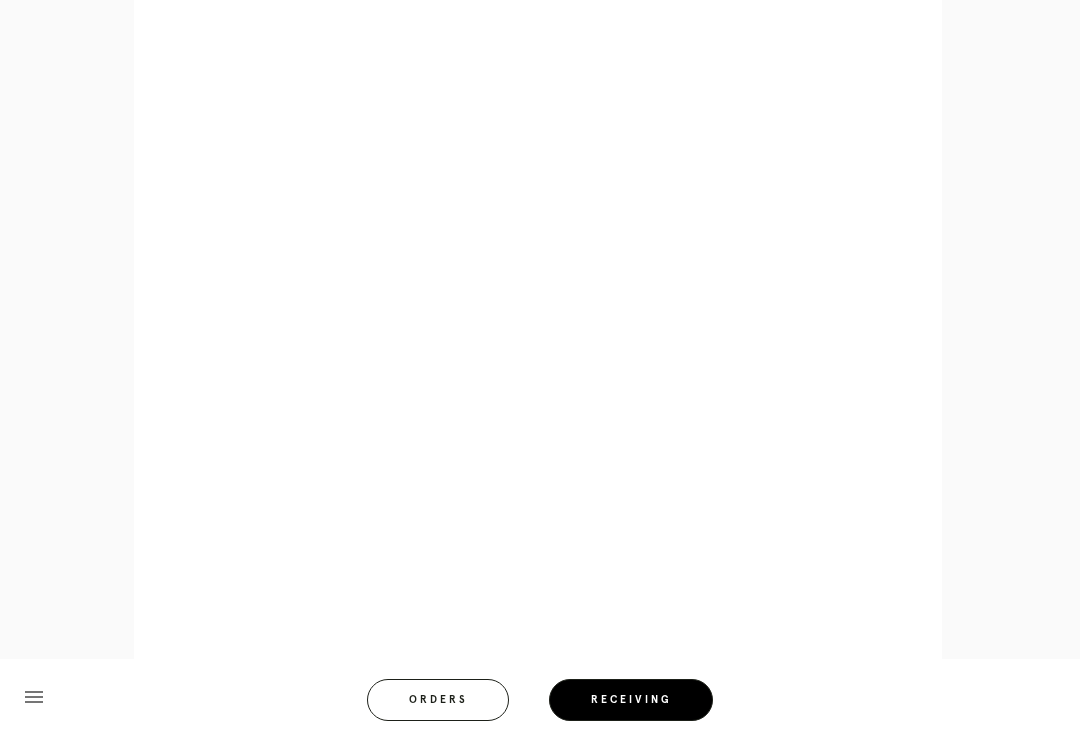 scroll, scrollTop: 858, scrollLeft: 0, axis: vertical 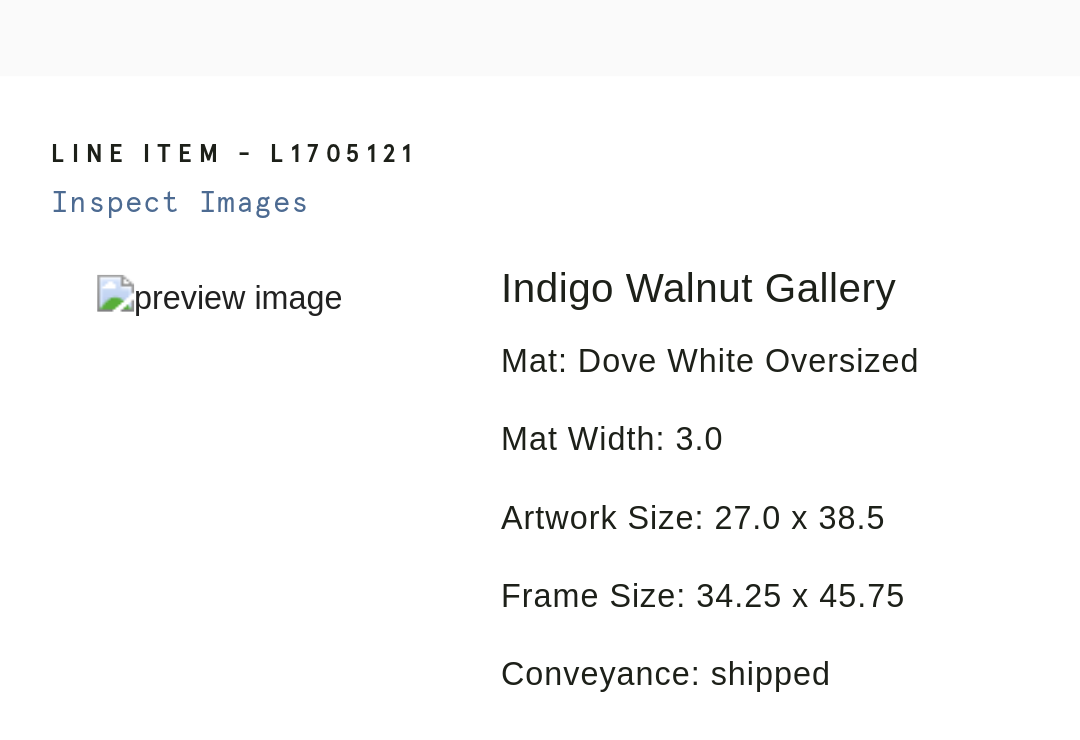 click at bounding box center (275, 259) 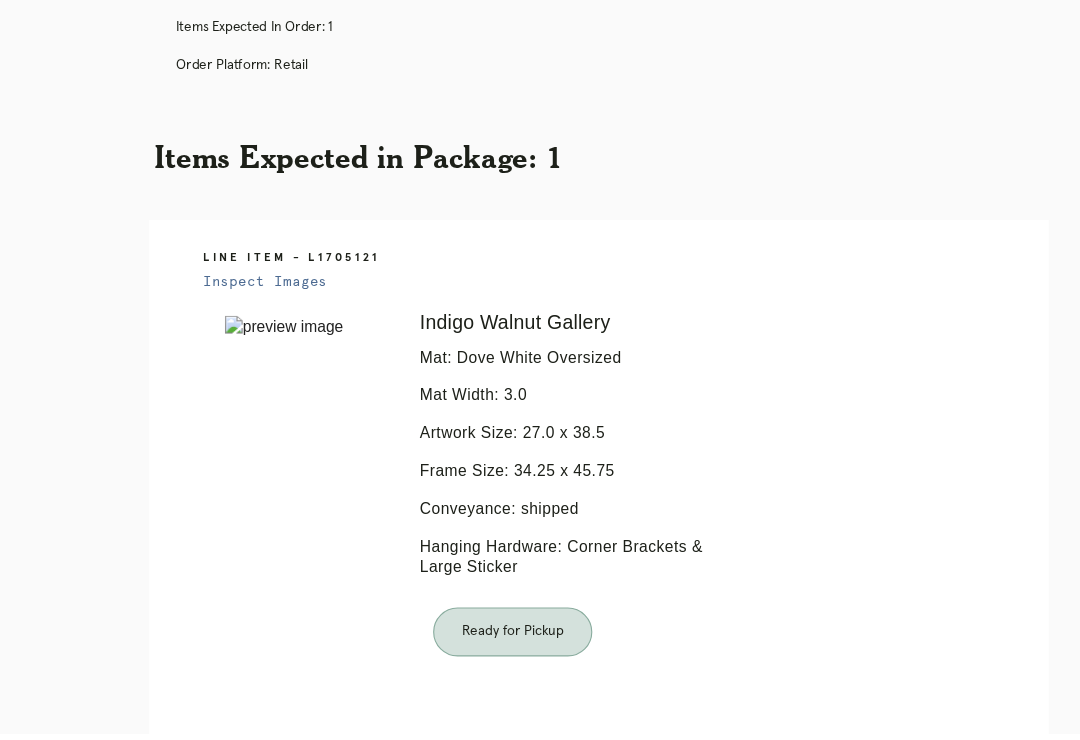 scroll, scrollTop: 353, scrollLeft: 0, axis: vertical 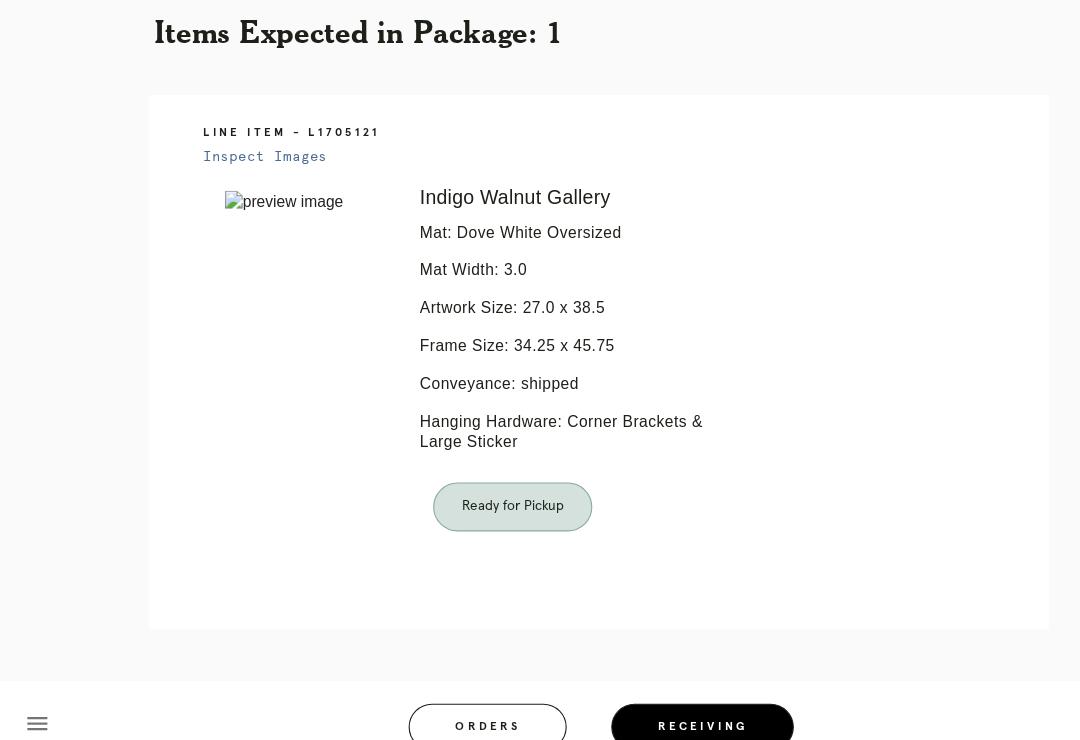 click on "Retail Receiving Tool   close   Package: P597561555272491   Customer: Beth Diana Smith Interior Design
Order in Joinery:
R637861304
Order in Shopify:
#M761733414
Order Date:
07/16/2025  2:20 PM EDT
Items Expected in Order: 1   Order Platform: retail     Items Expected in Package:  1
Line Item - L1705121
Inspect Images
Error retreiving frame spec #9738242
Indigo Walnut Gallery
Mat: Dove White Oversized
Mat Width: 3.0
Artwork Size:
27.0
x
38.5
Frame Size:
34.25
x
45.75
Conveyance: shipped
Hanging Hardware: Corner Brackets & Large Sticker
Ready for Pickup
menu
Orders
Receiving
Logged in as:" at bounding box center [540, 193] 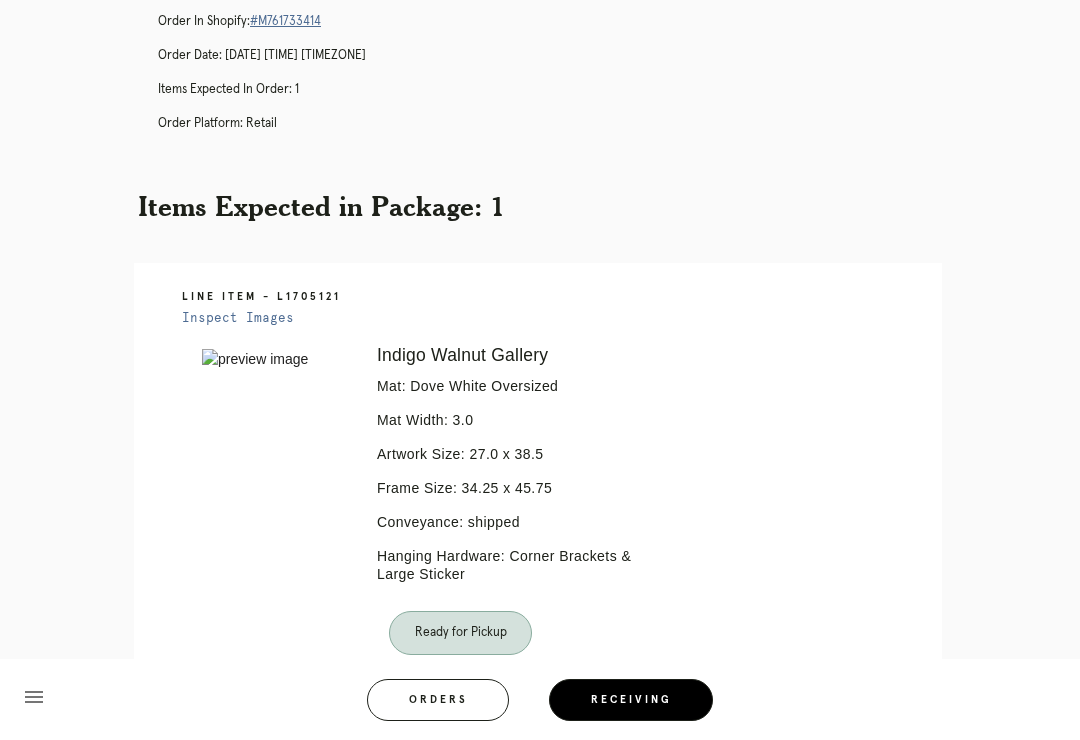 scroll, scrollTop: 0, scrollLeft: 0, axis: both 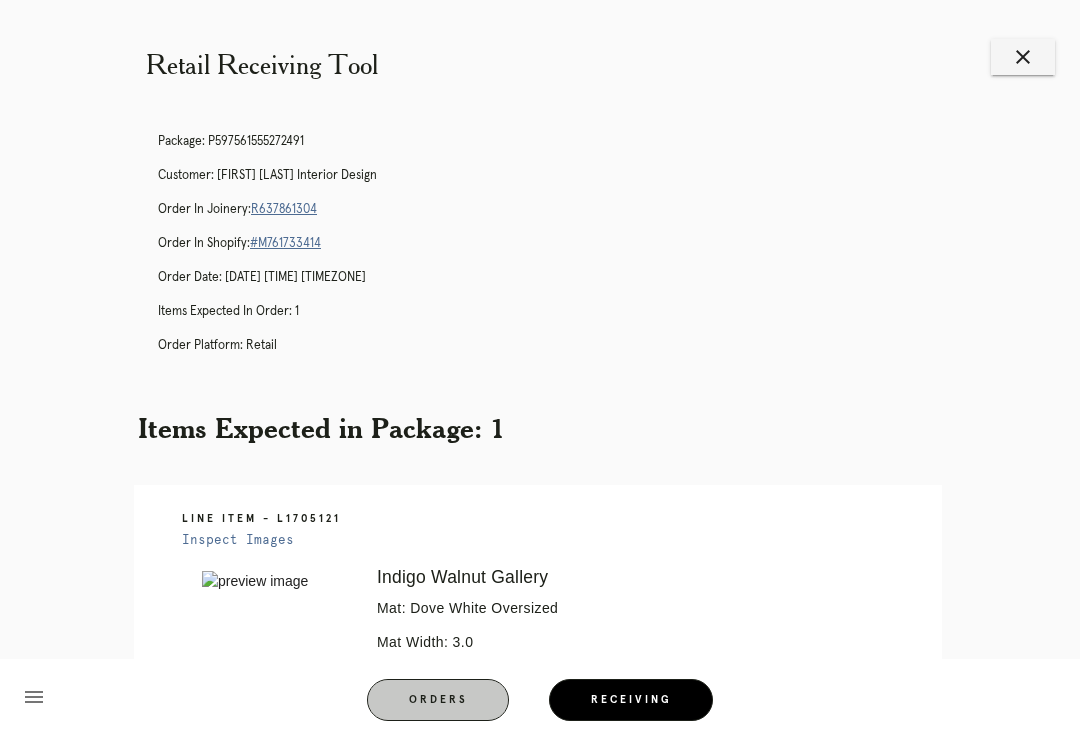 click on "Orders" at bounding box center [438, 700] 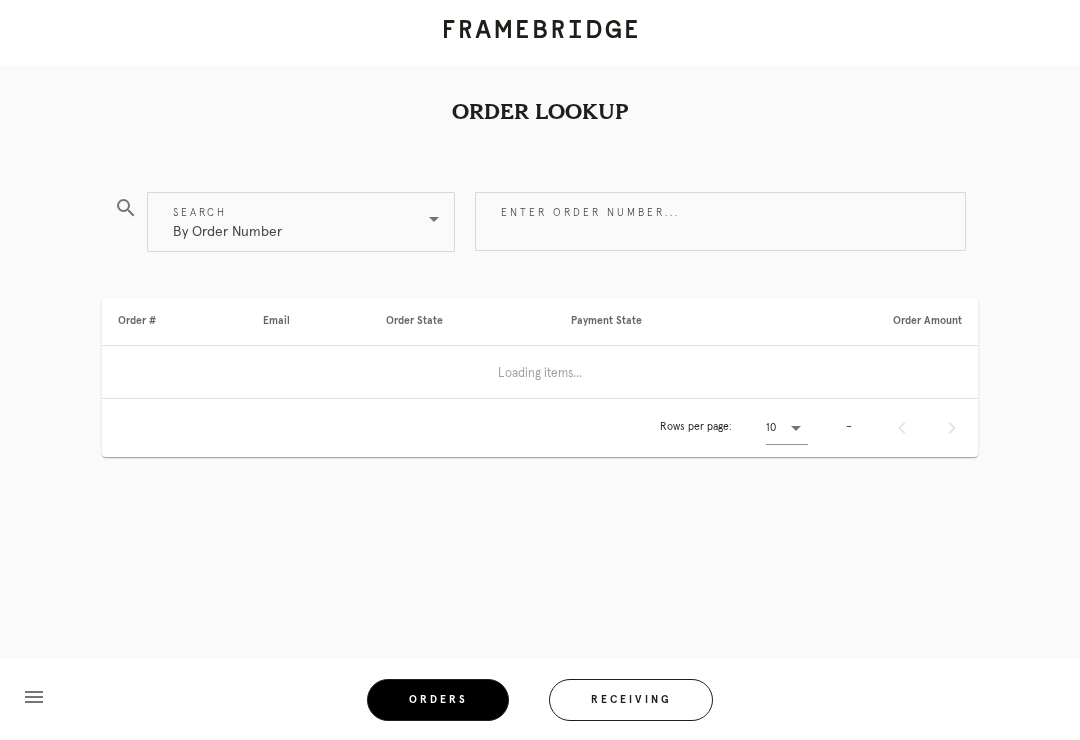 click on "Receiving" at bounding box center (631, 700) 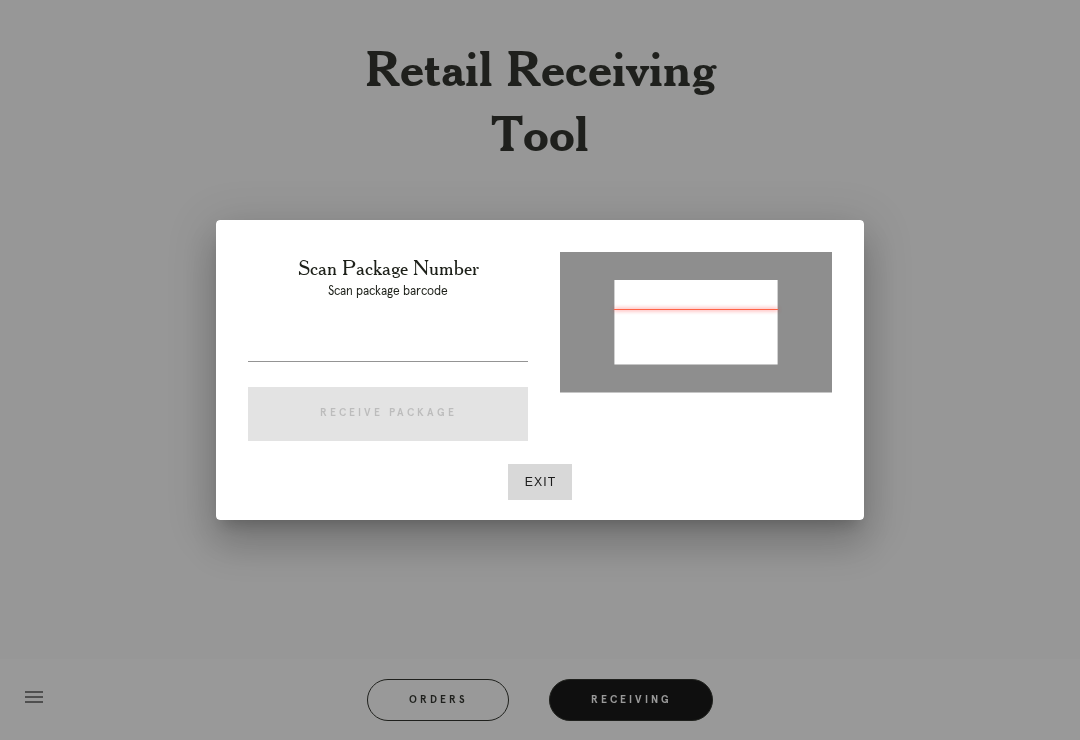 type on "P246269389317328" 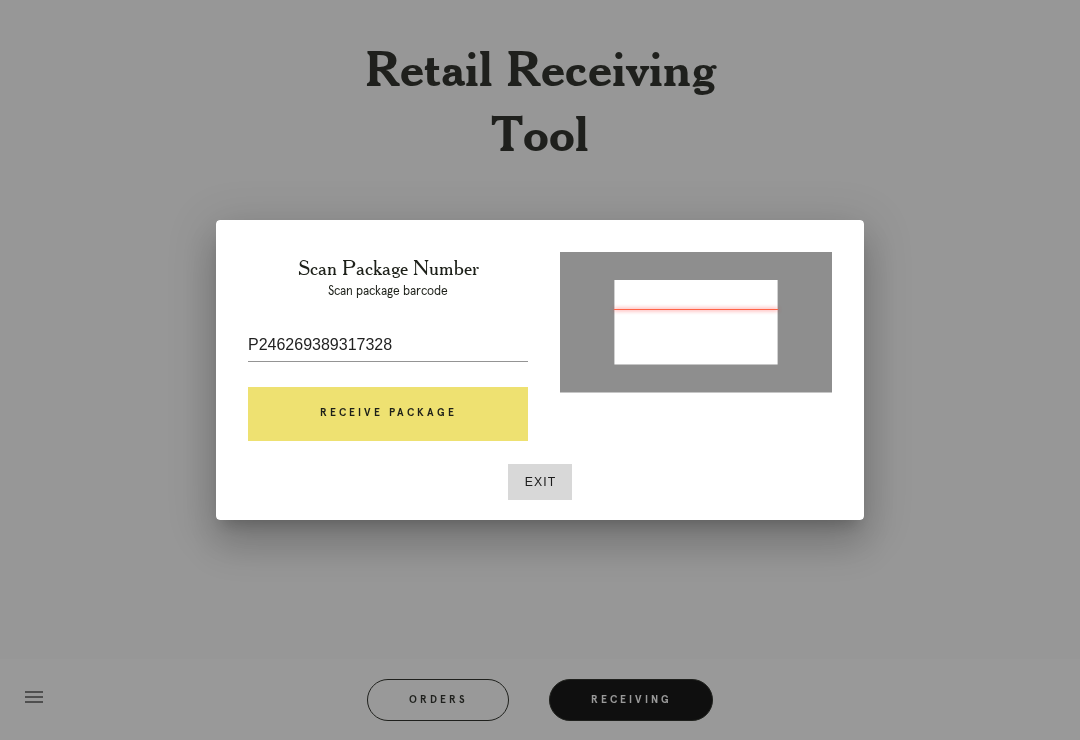 click on "Receive Package" at bounding box center (388, 414) 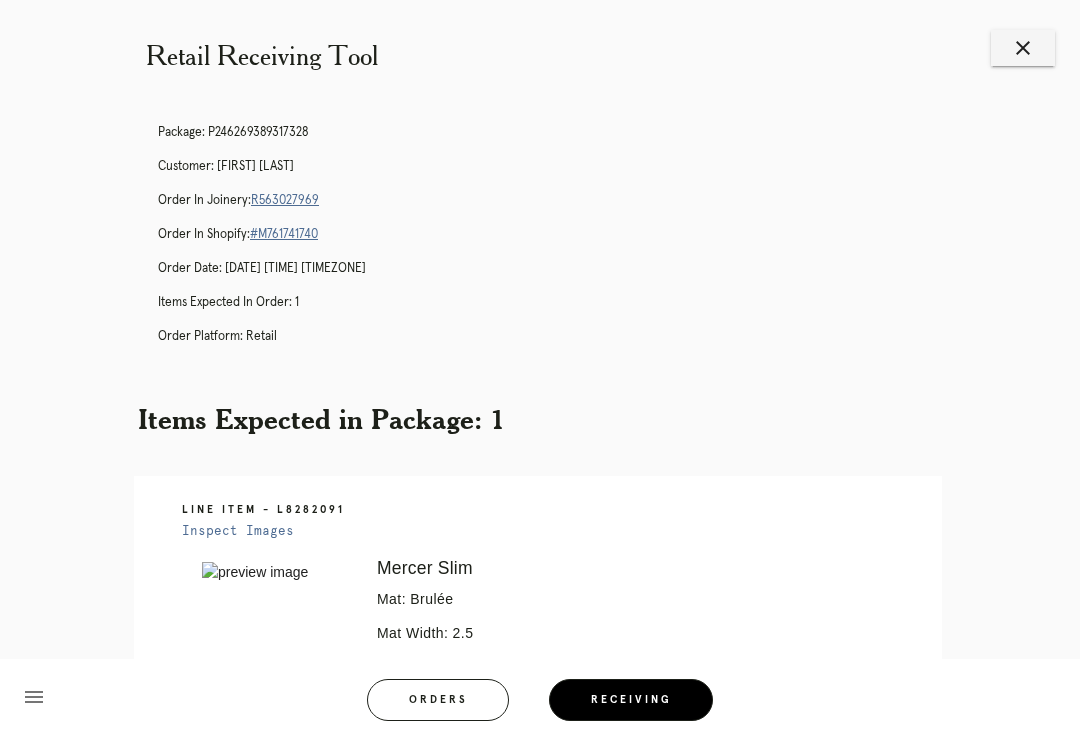 scroll, scrollTop: 0, scrollLeft: 0, axis: both 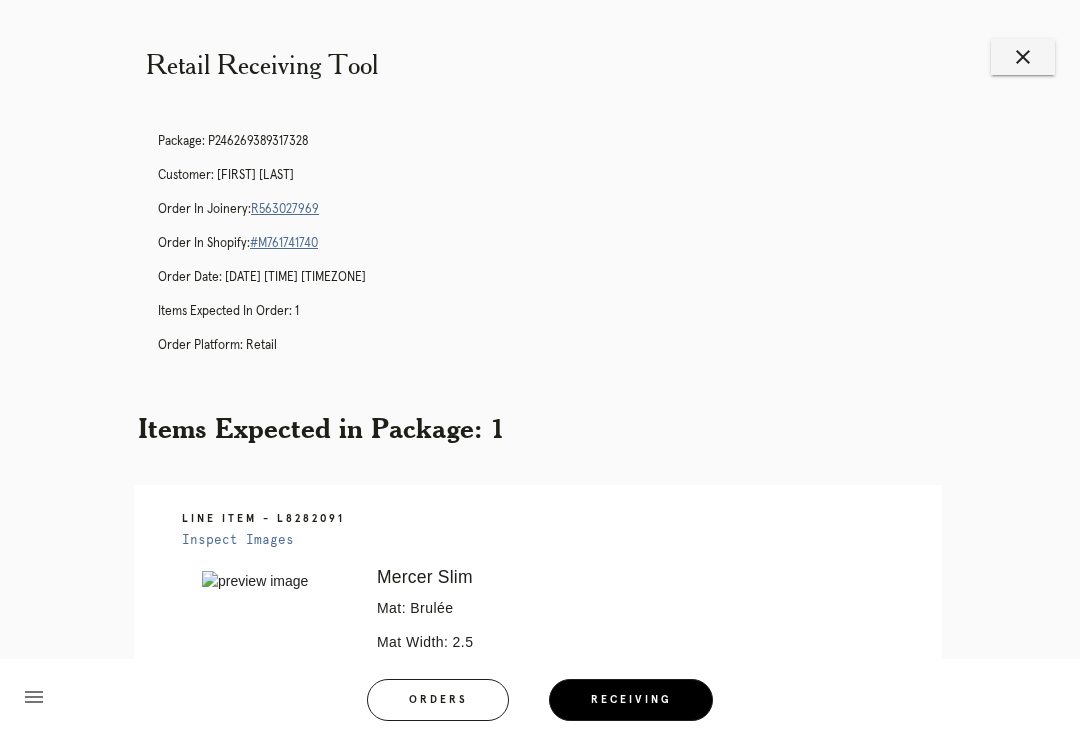 click on "R563027969" at bounding box center (285, 209) 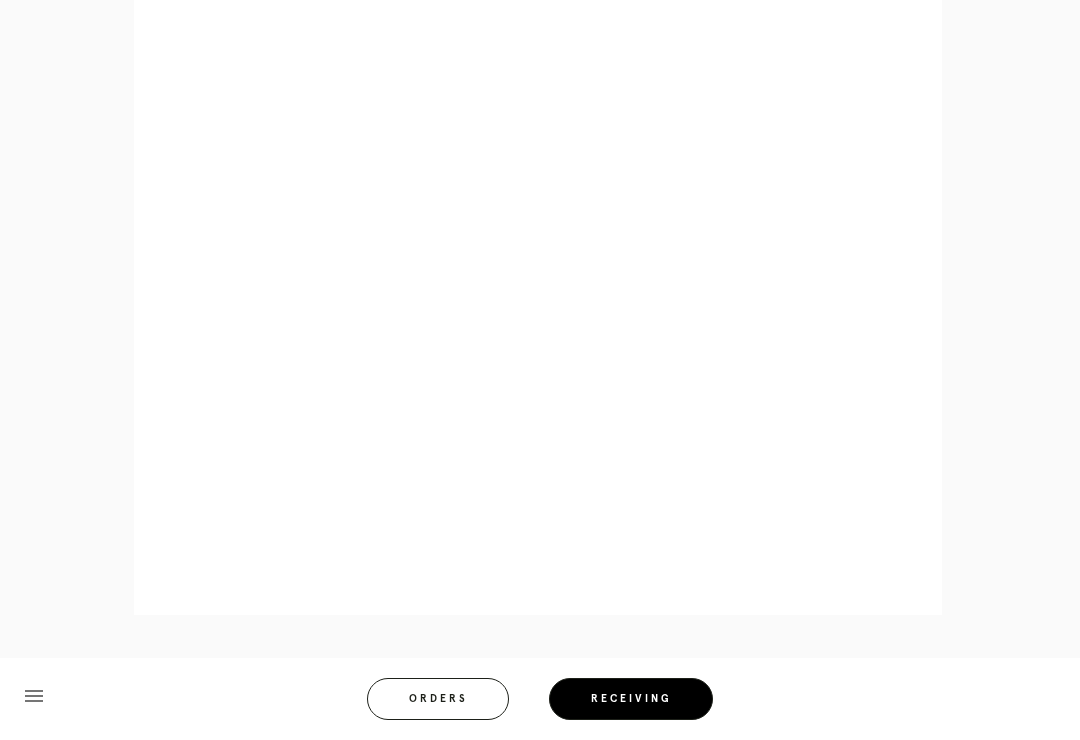 scroll, scrollTop: 889, scrollLeft: 0, axis: vertical 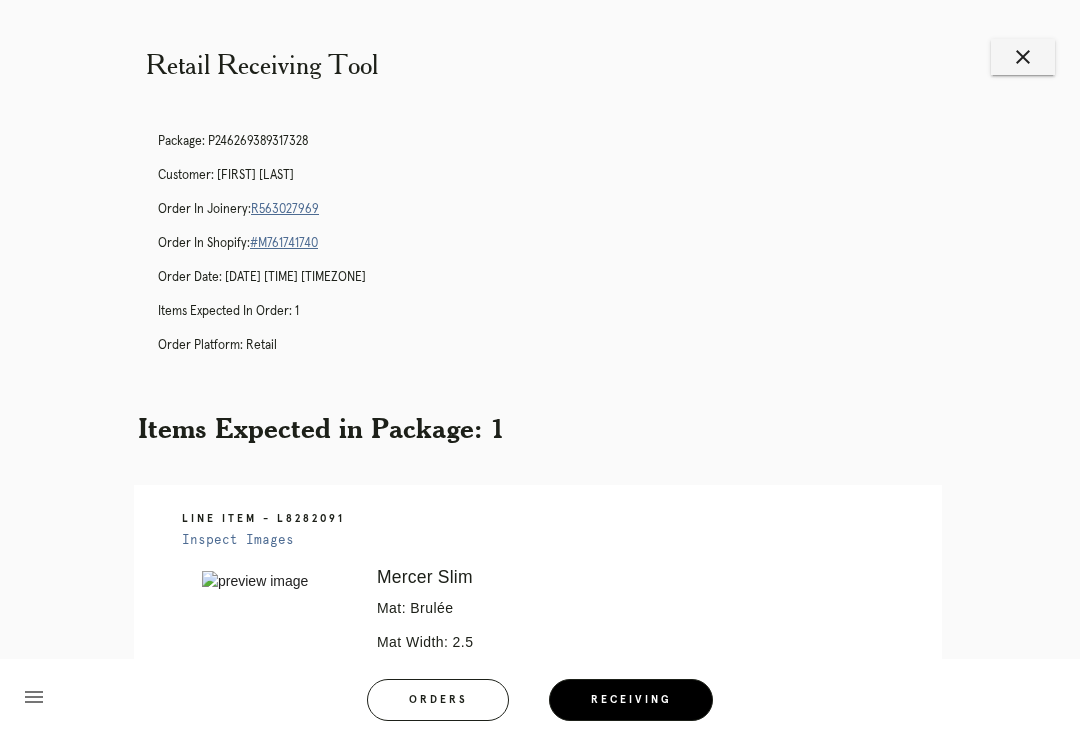 click on "R563027969" at bounding box center (285, 209) 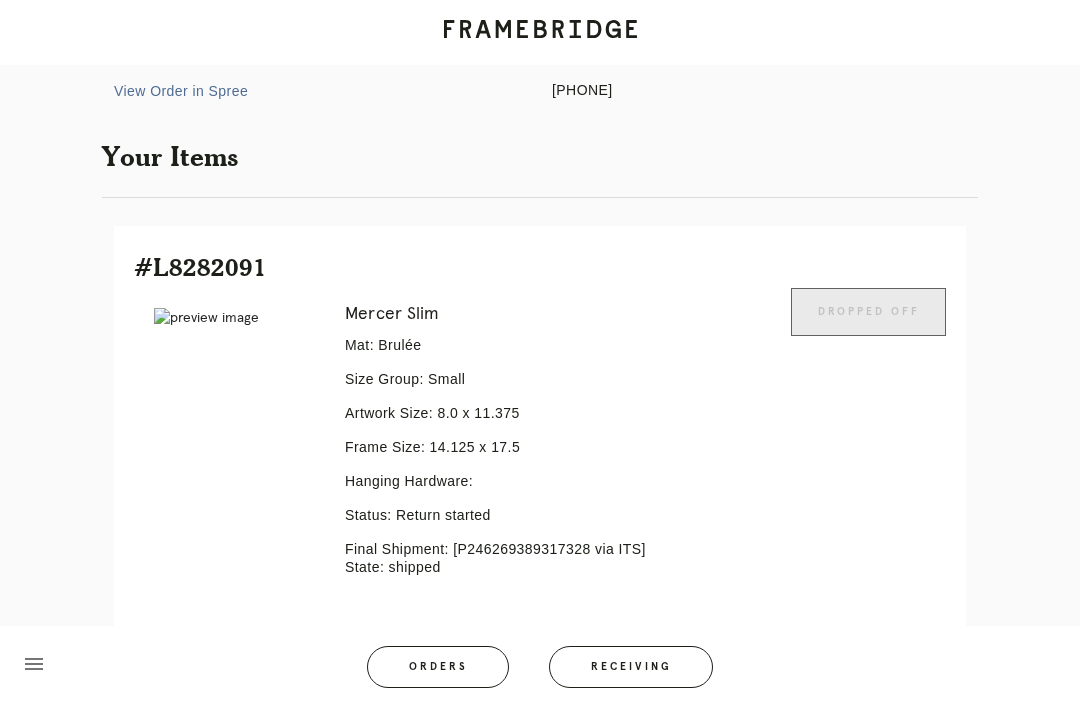 scroll, scrollTop: 378, scrollLeft: 0, axis: vertical 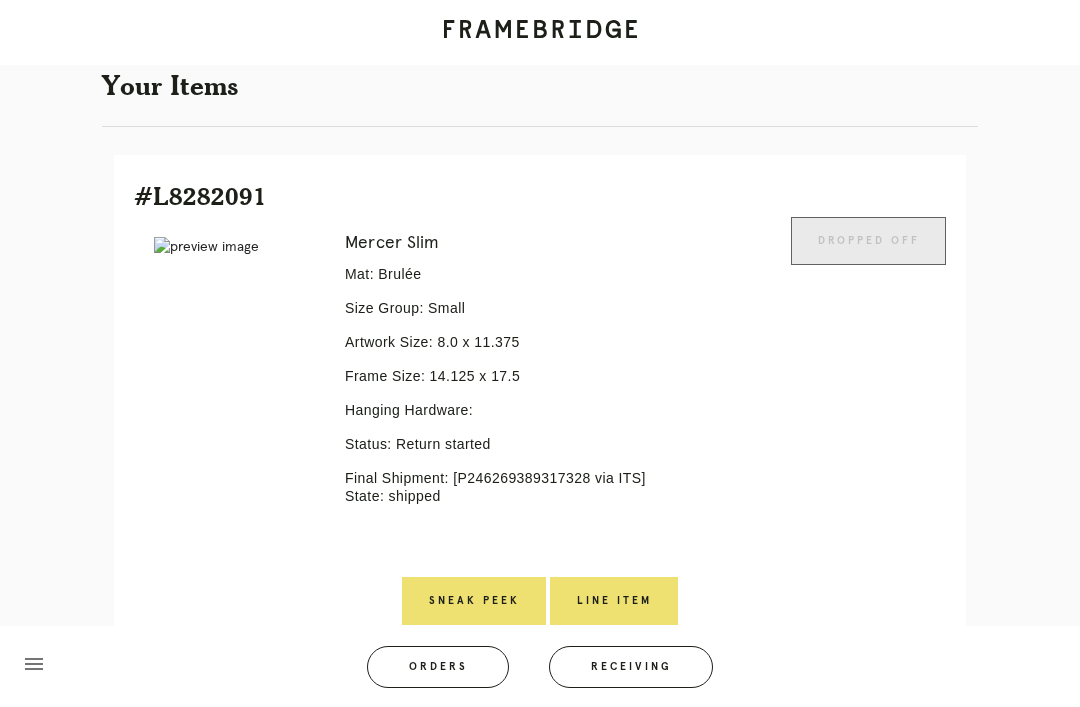 click on "Line Item" at bounding box center [614, 601] 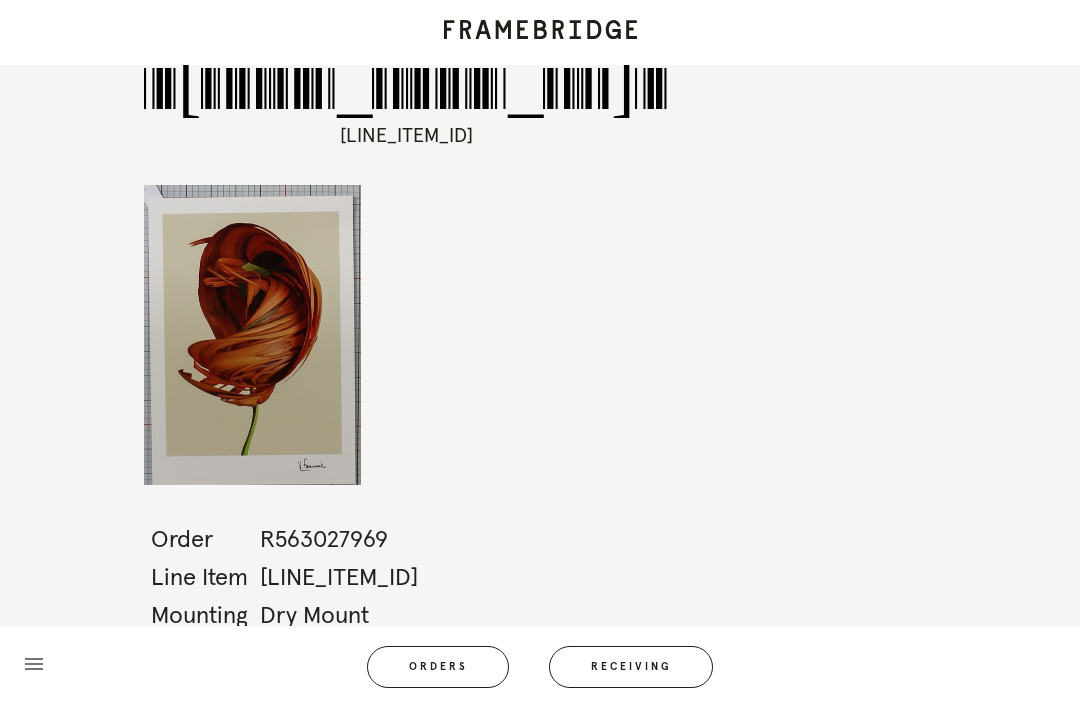 scroll, scrollTop: 64, scrollLeft: 0, axis: vertical 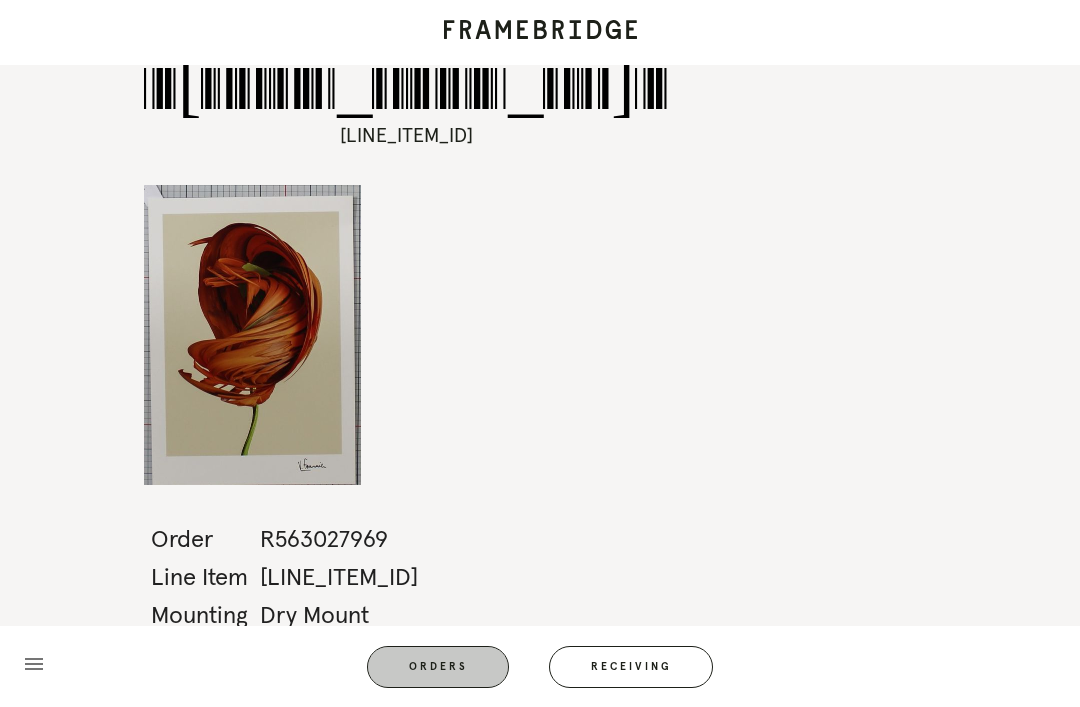 click on "Orders" at bounding box center (438, 667) 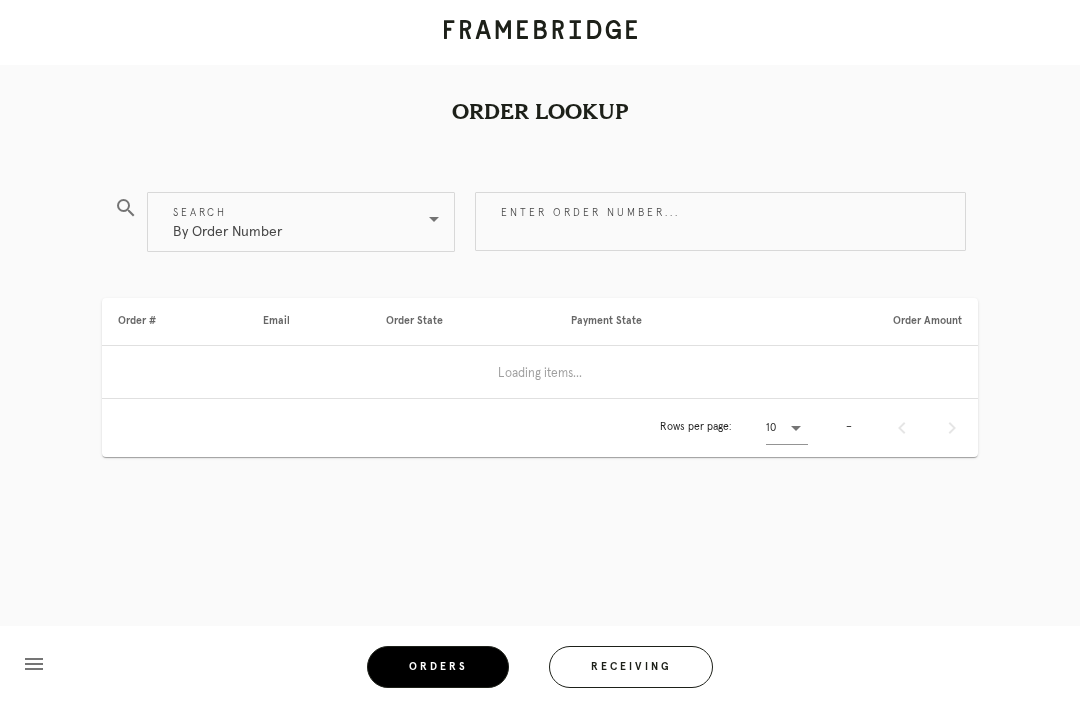 click on "Receiving" at bounding box center (631, 667) 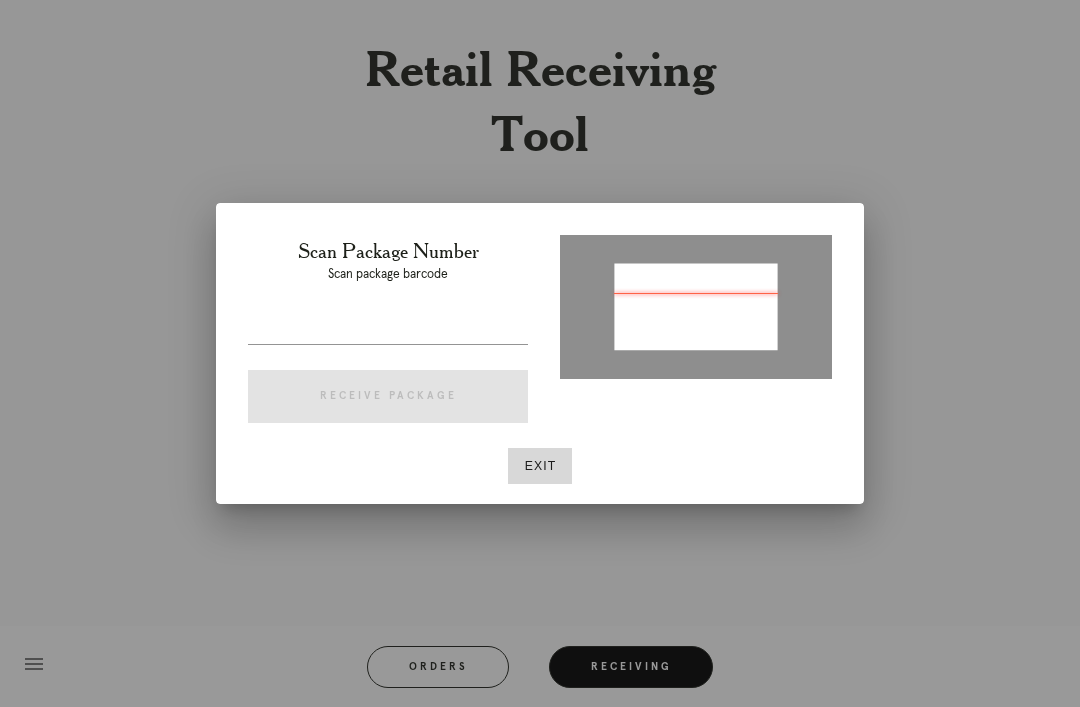 type on "[PACKAGE_ID]" 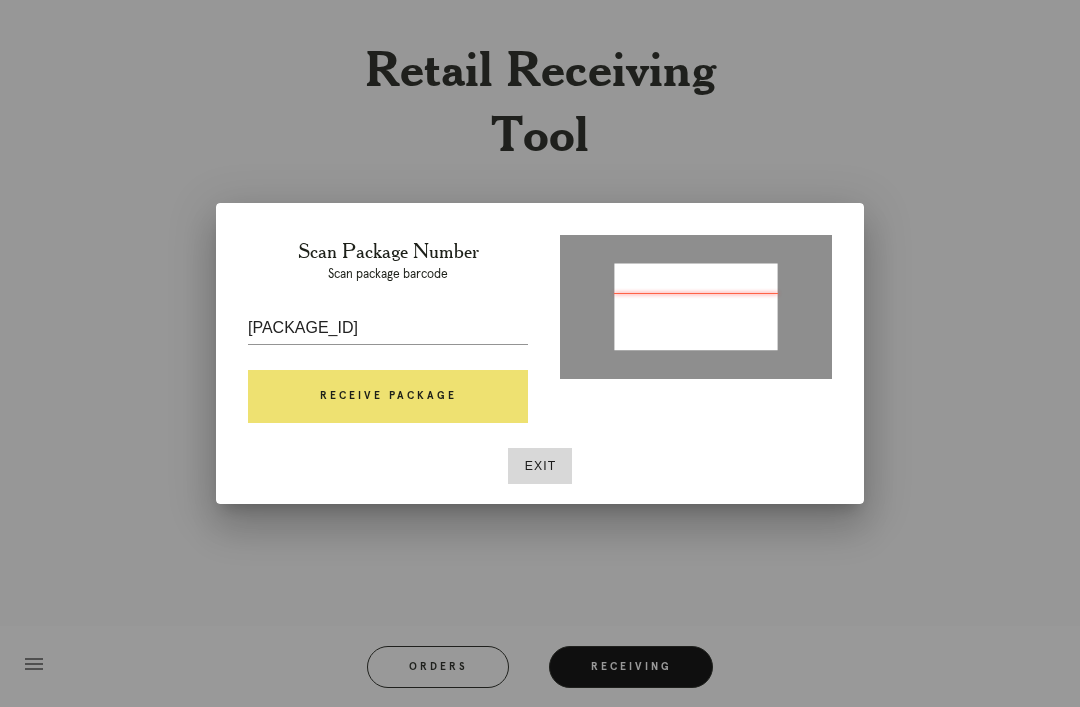 click on "Receive Package" at bounding box center [388, 397] 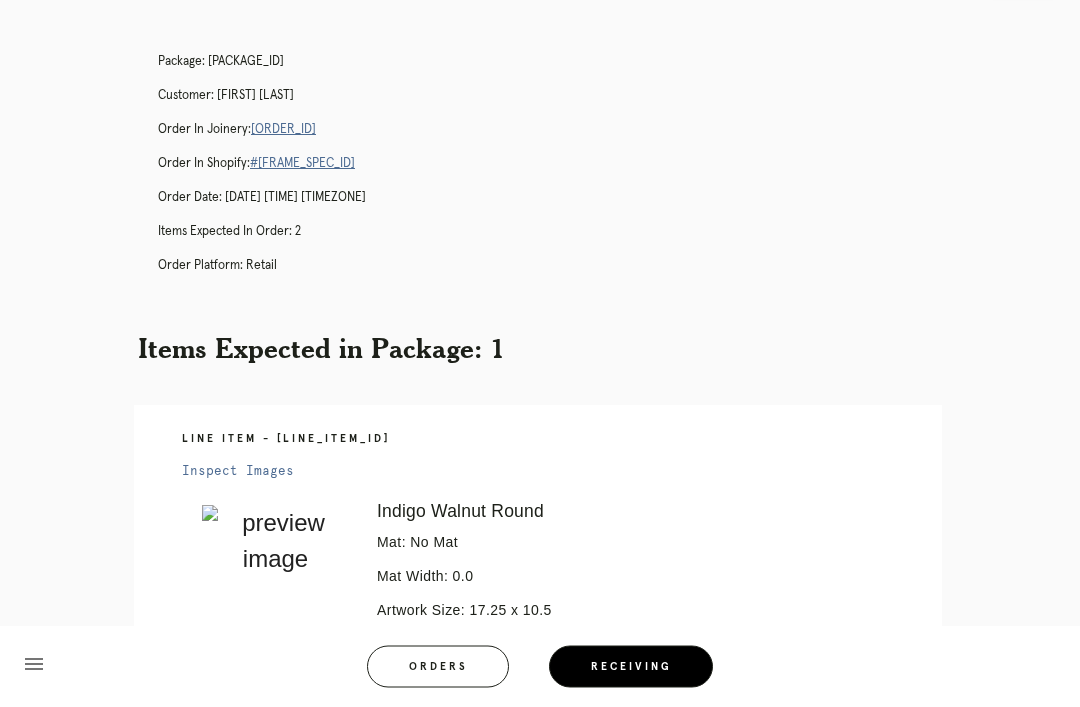 scroll, scrollTop: 80, scrollLeft: 0, axis: vertical 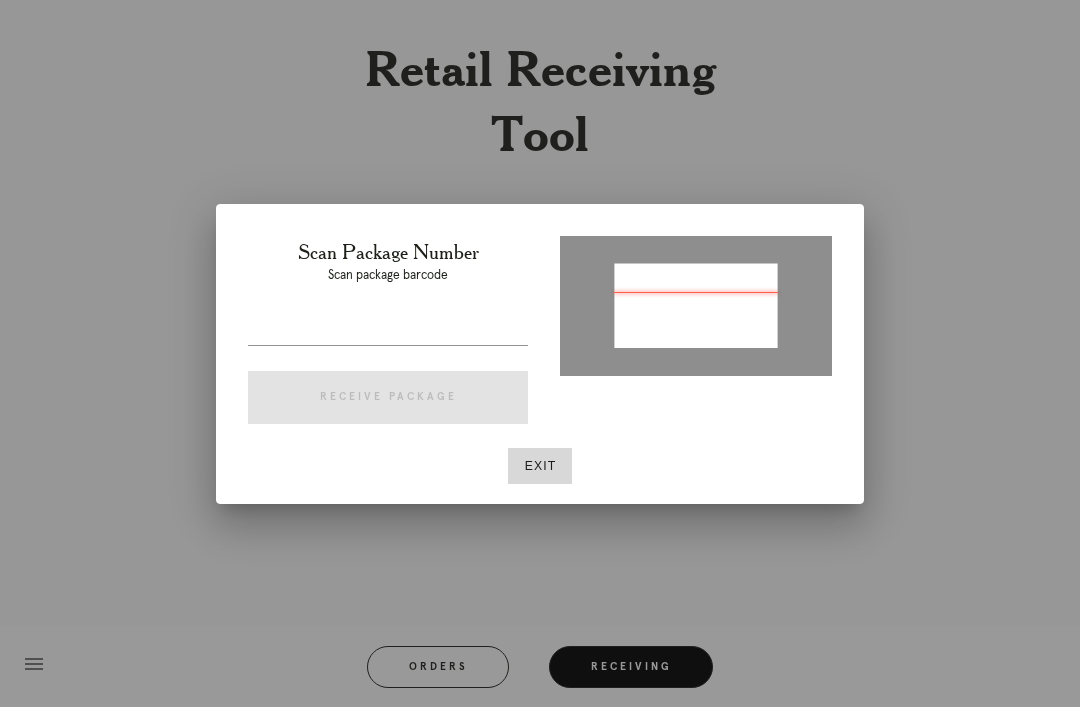 type on "P151251535135061" 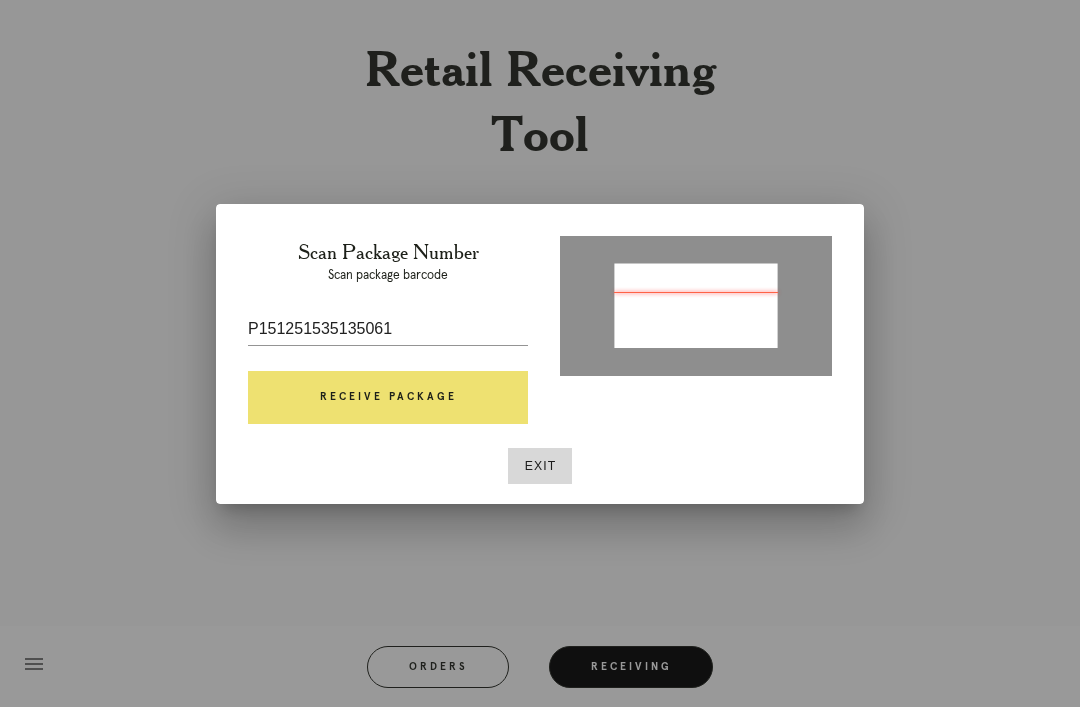click on "Receive Package" at bounding box center (388, 398) 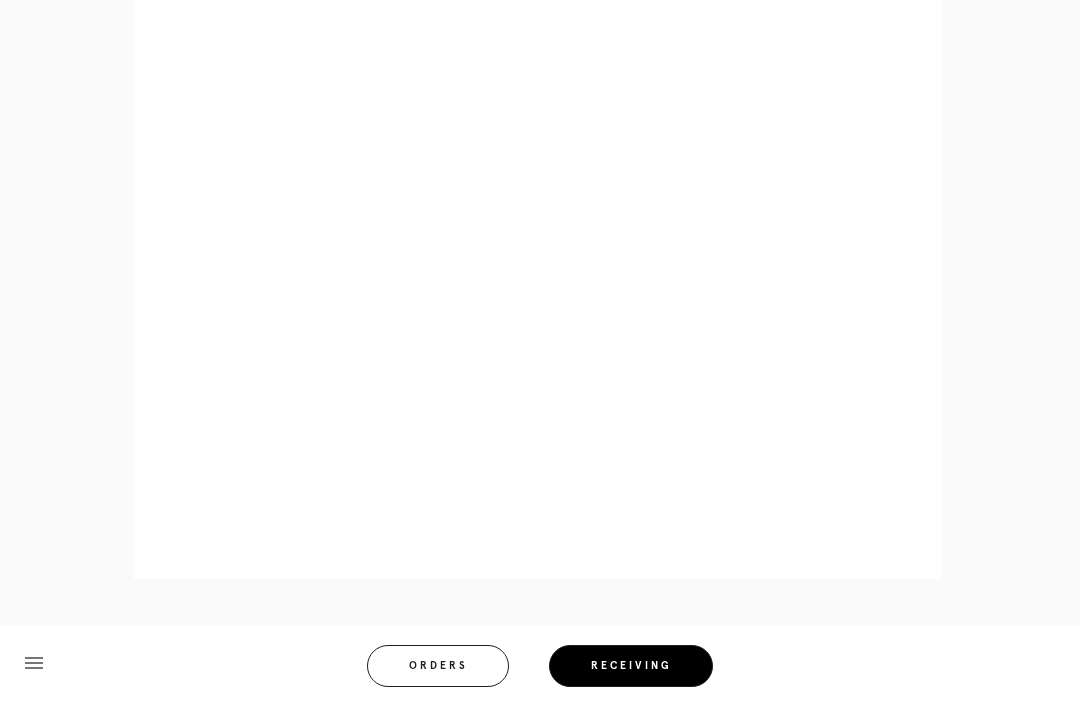 scroll, scrollTop: 974, scrollLeft: 0, axis: vertical 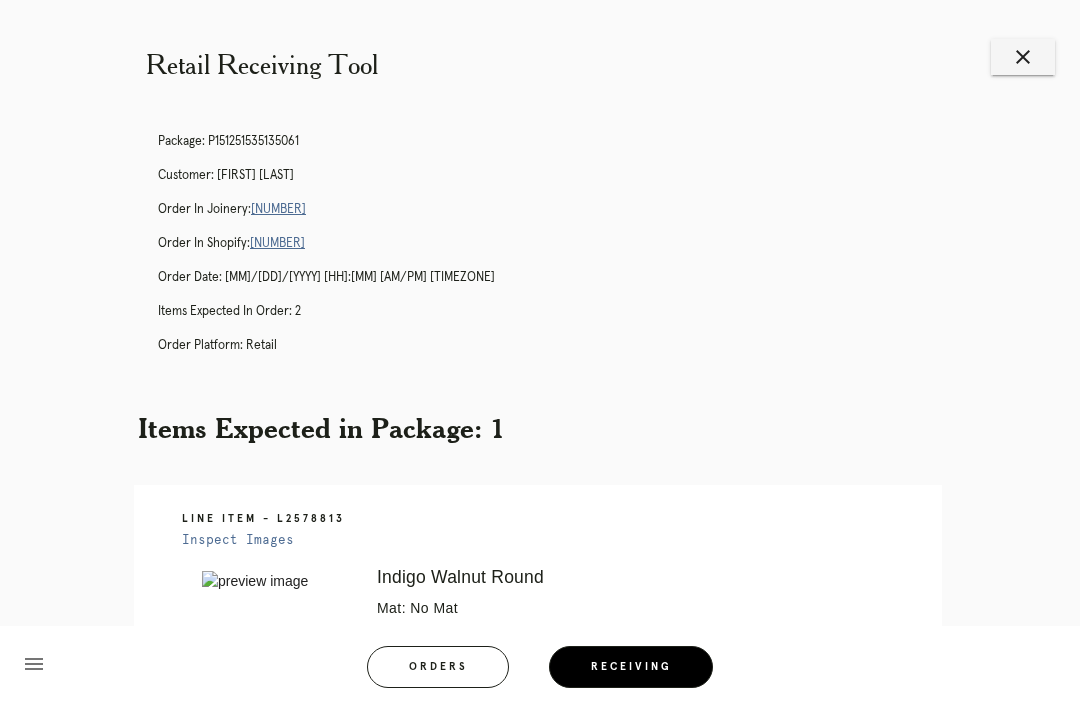 click on "[NUMBER]" at bounding box center [278, 209] 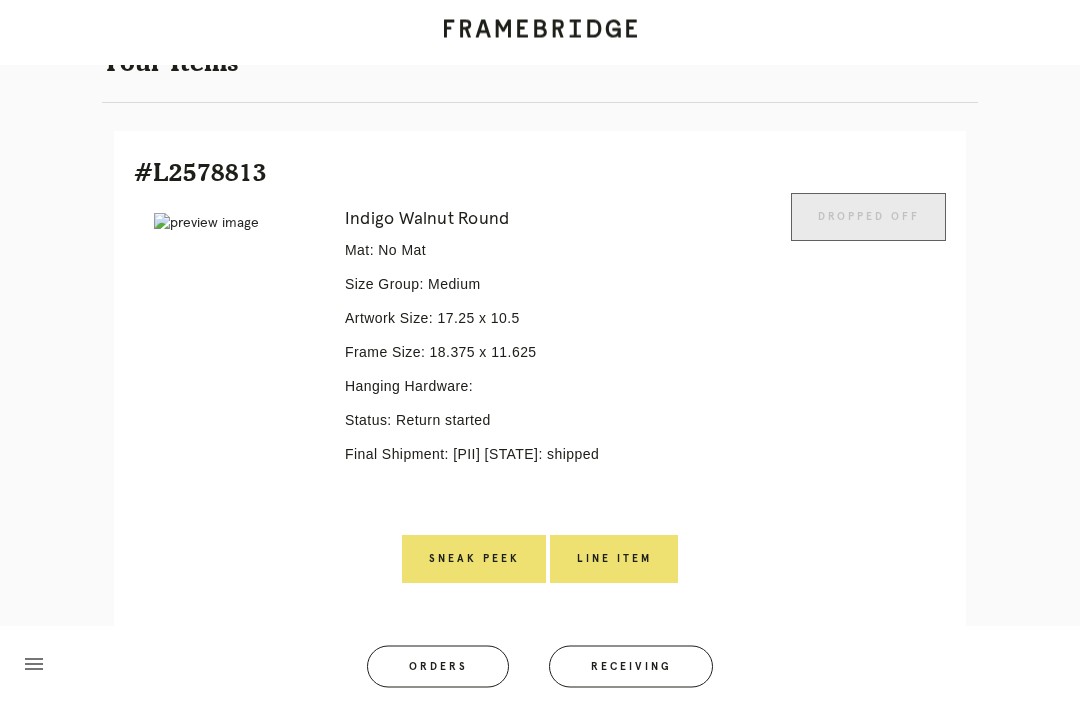 scroll, scrollTop: 403, scrollLeft: 0, axis: vertical 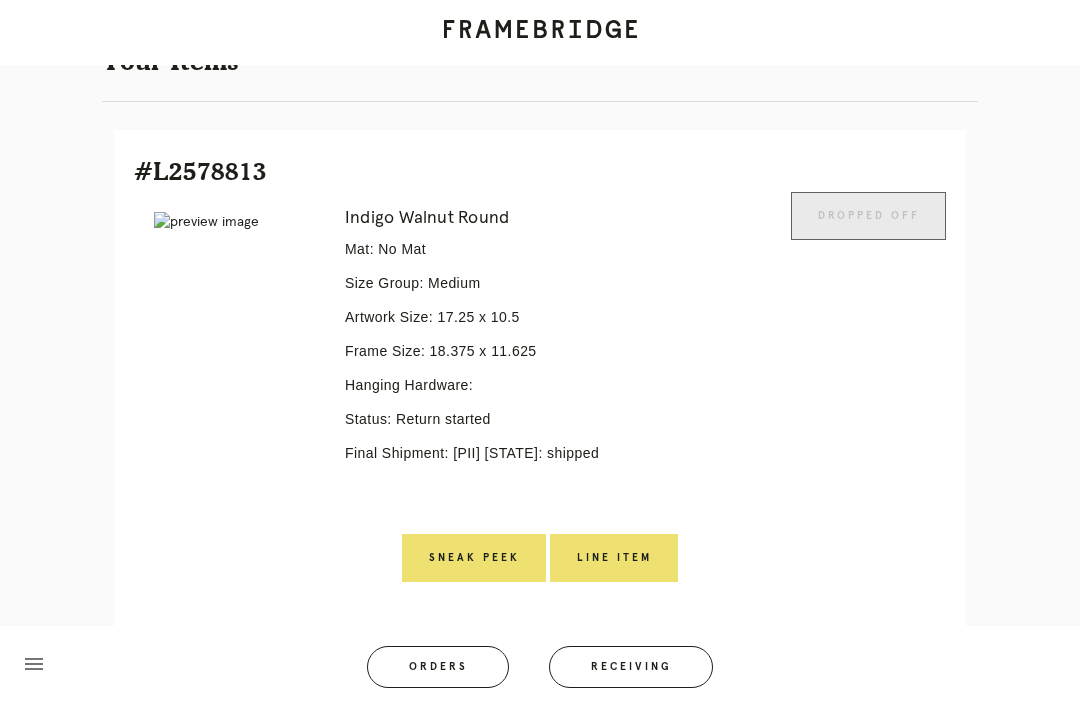 click on "Line Item" at bounding box center (614, 558) 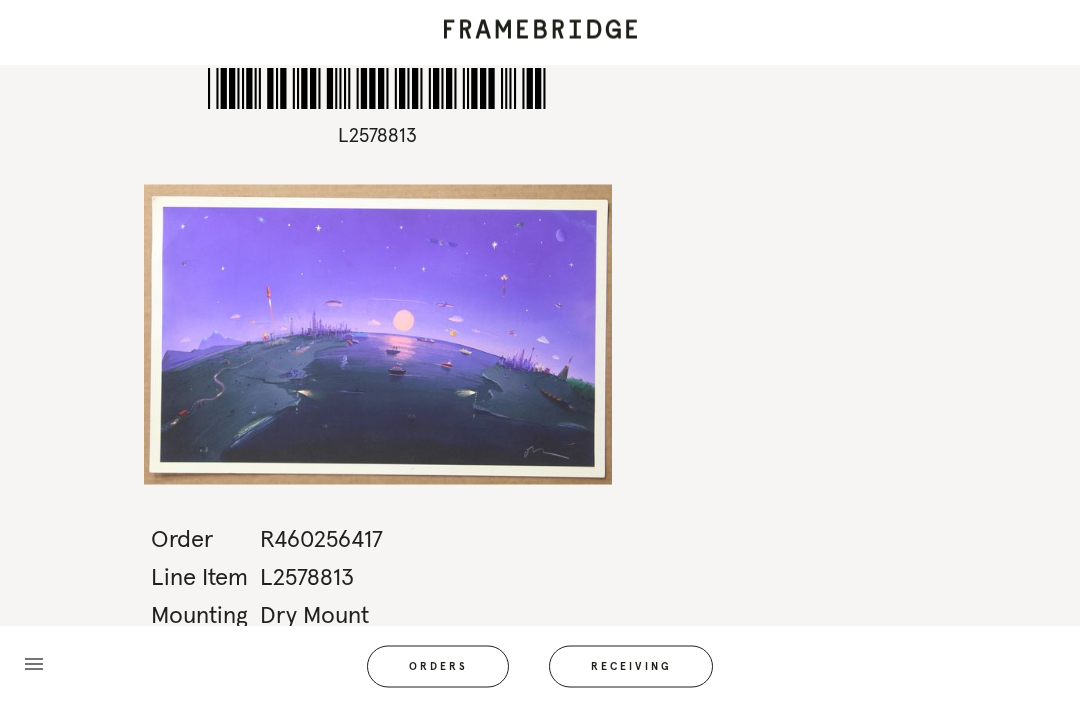 scroll, scrollTop: 0, scrollLeft: 0, axis: both 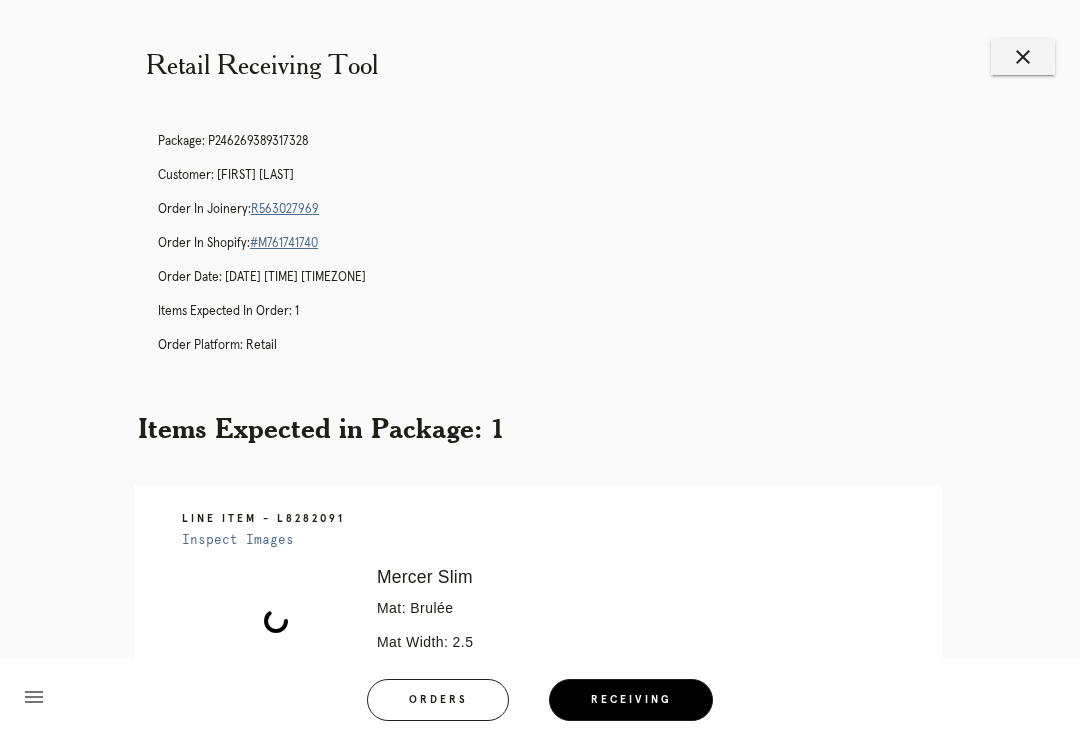 click on "menu
Orders
Receiving" at bounding box center [540, 699] 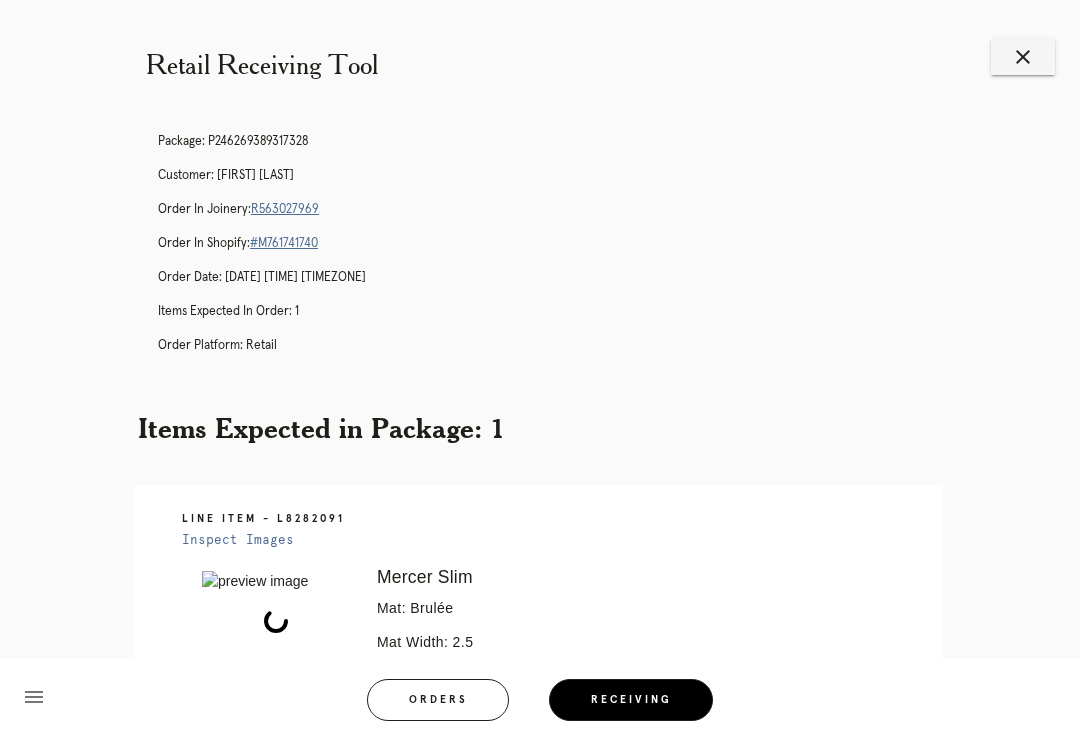 click on "Orders" at bounding box center [438, 700] 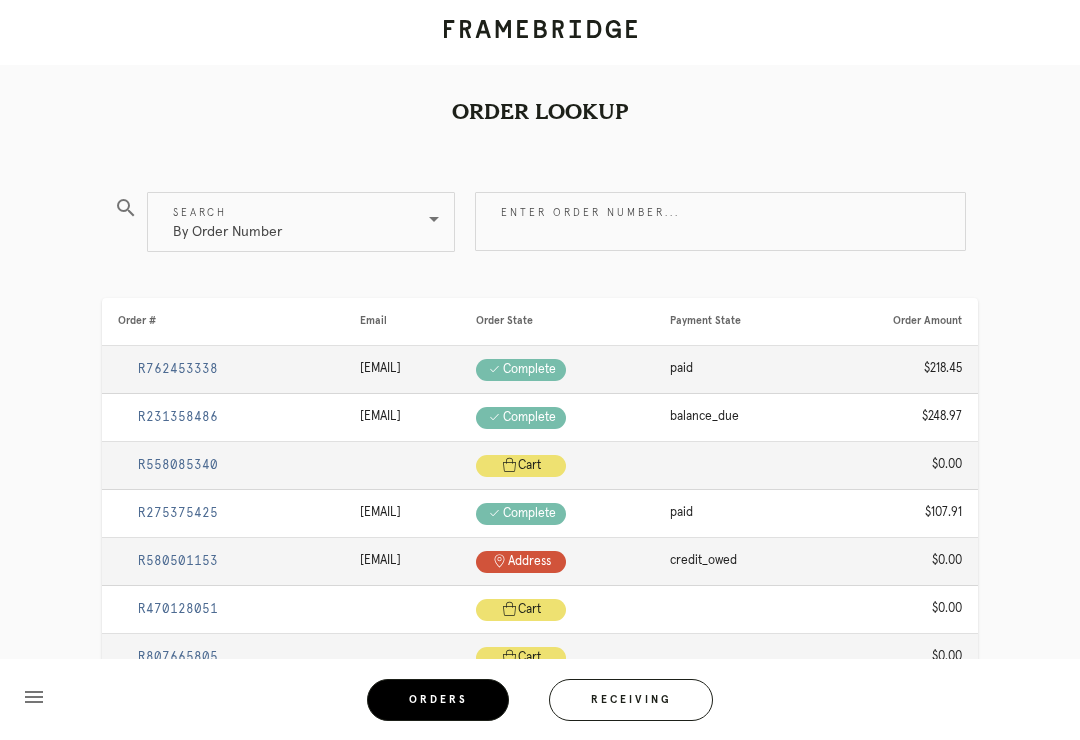 click on "Receiving" at bounding box center (631, 700) 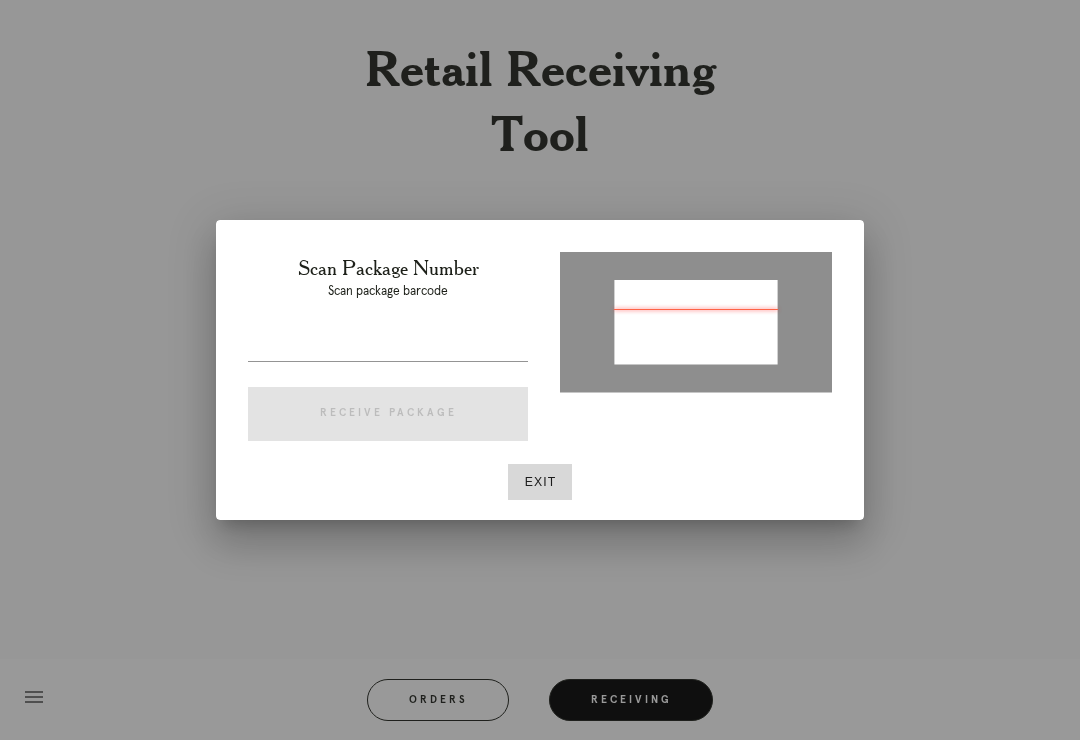type on "P206343593565290" 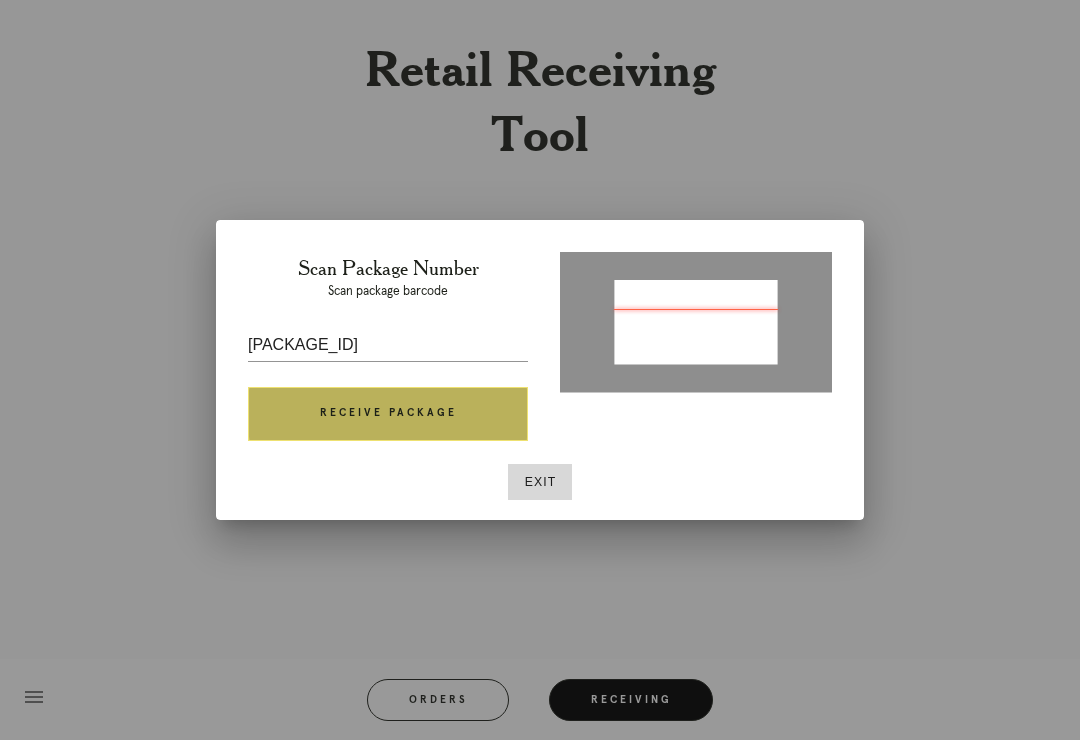 click on "Receive Package" at bounding box center (388, 414) 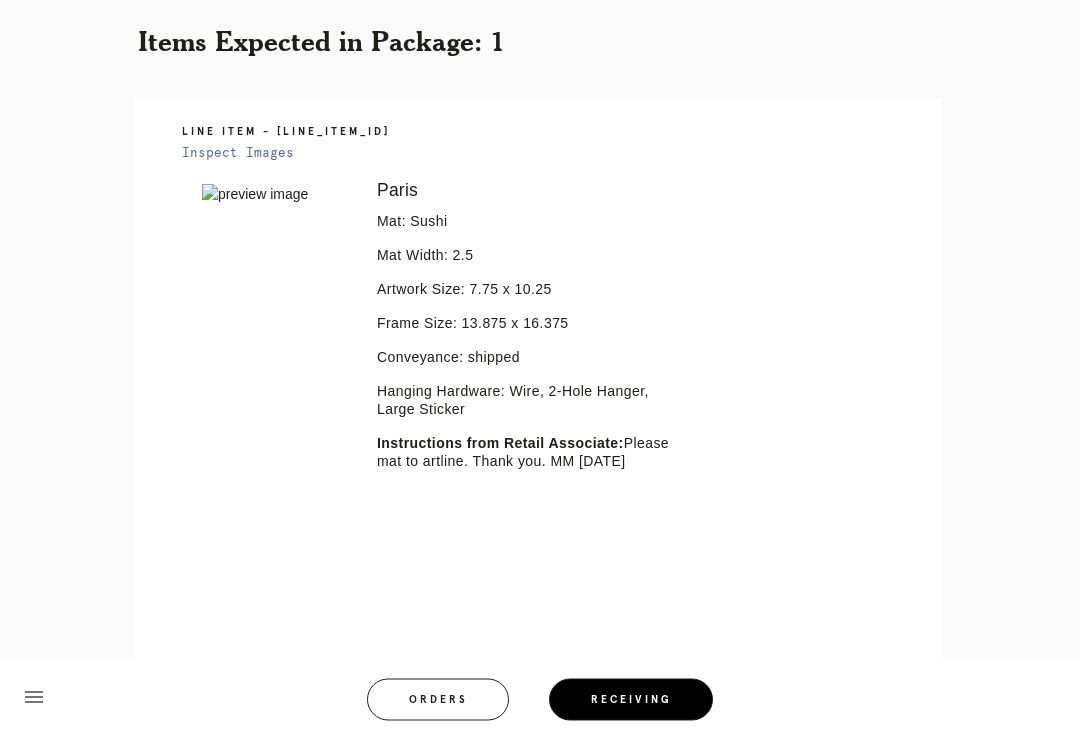 scroll, scrollTop: 386, scrollLeft: 0, axis: vertical 